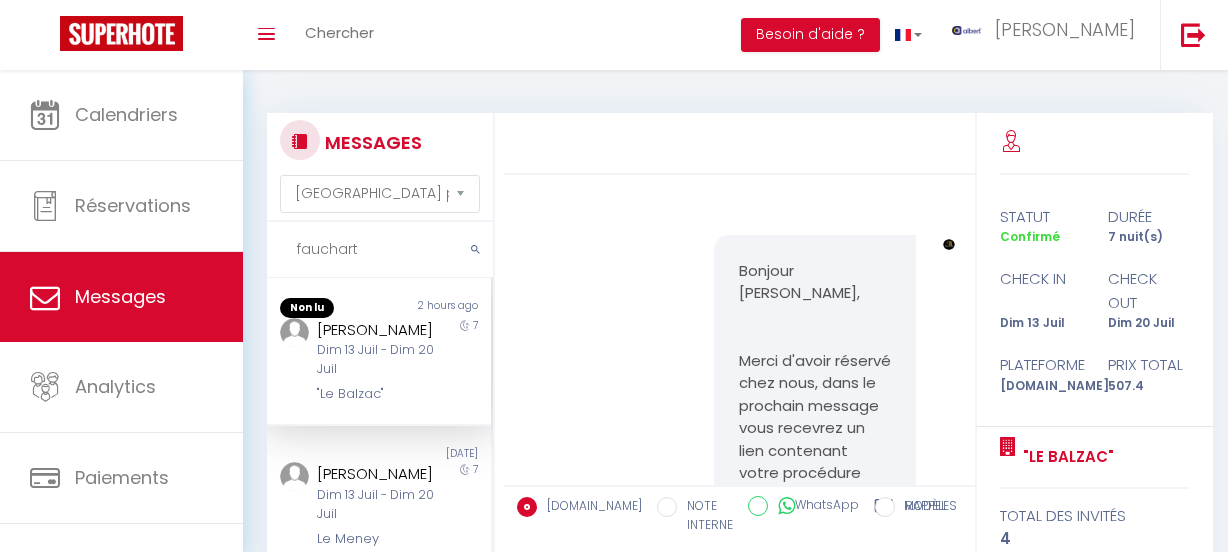 select on "message" 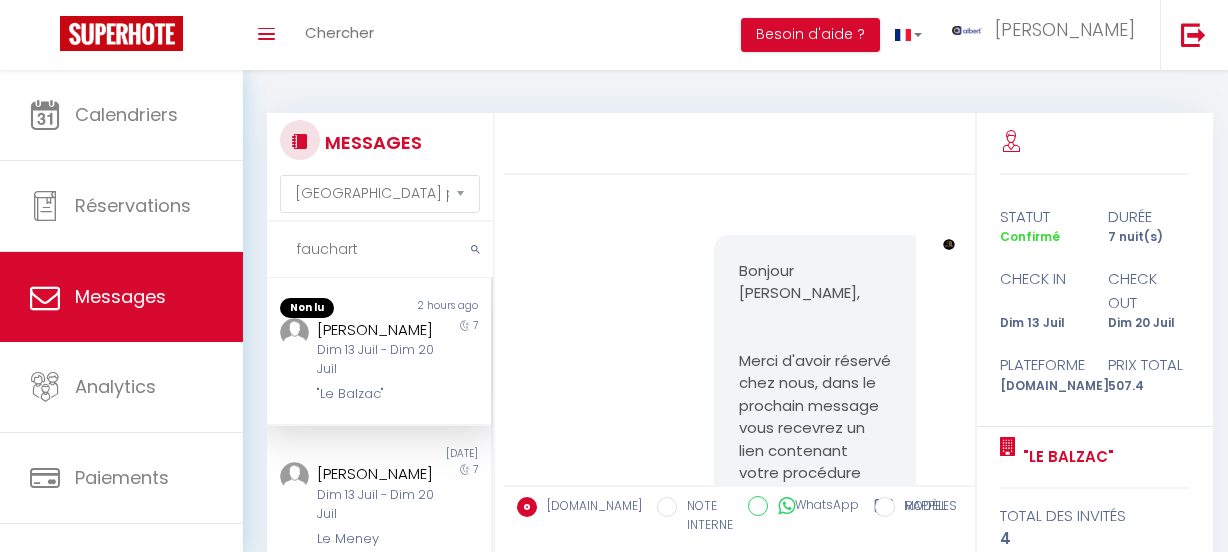 drag, startPoint x: 0, startPoint y: 0, endPoint x: 374, endPoint y: 249, distance: 449.30725 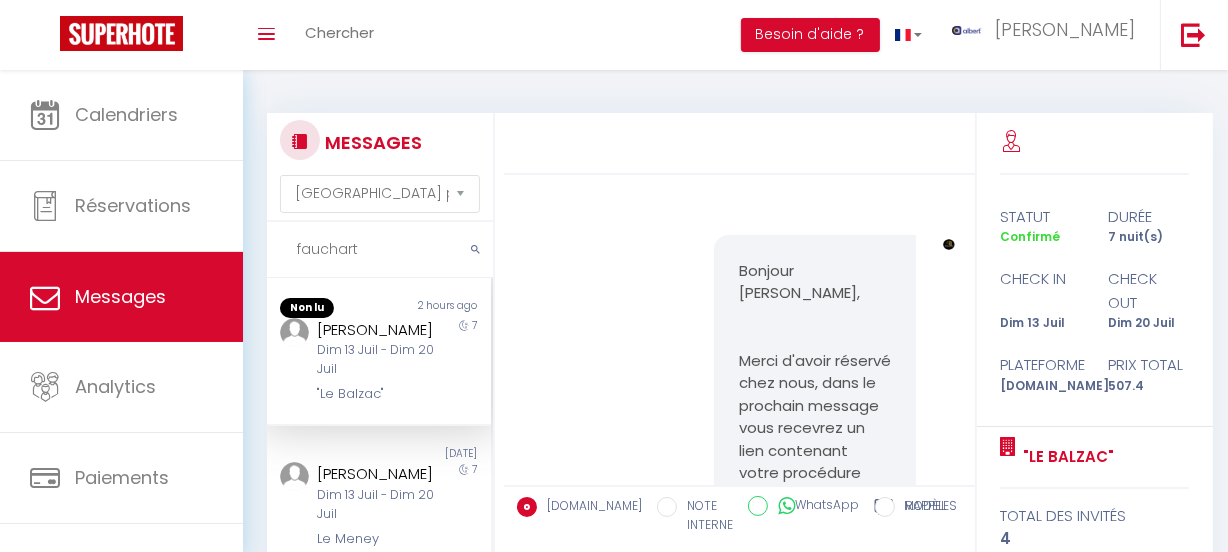 click on "fauchart" at bounding box center (380, 250) 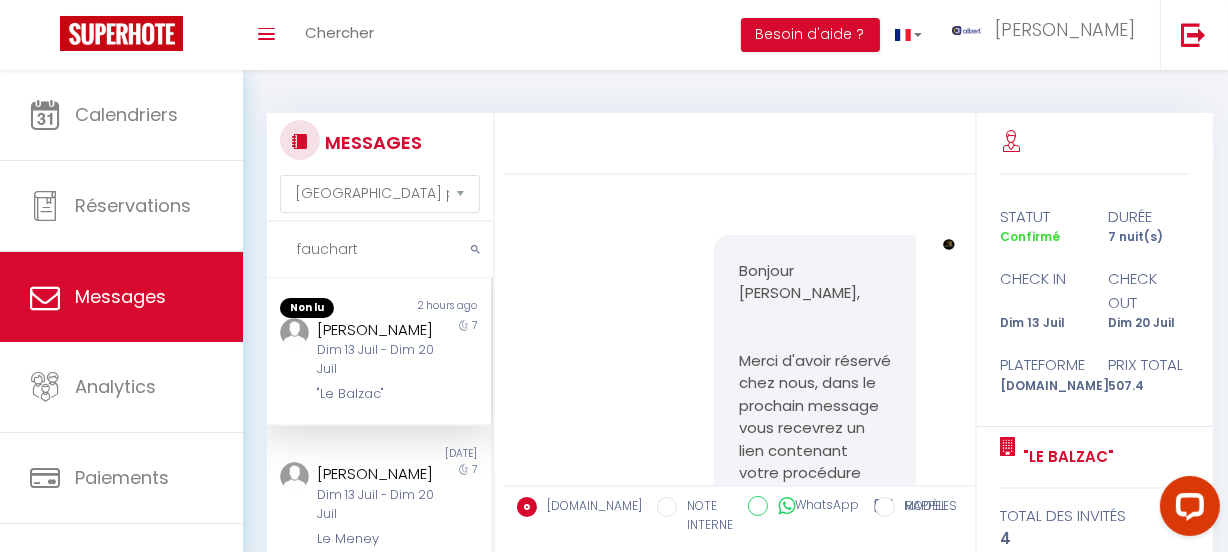 scroll, scrollTop: 0, scrollLeft: 0, axis: both 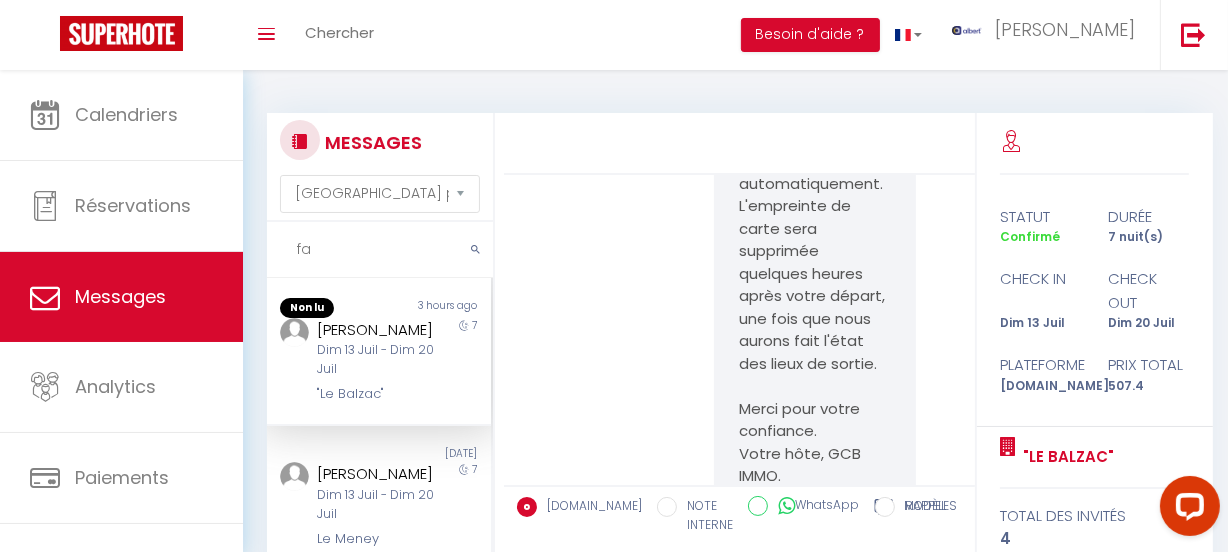 type on "f" 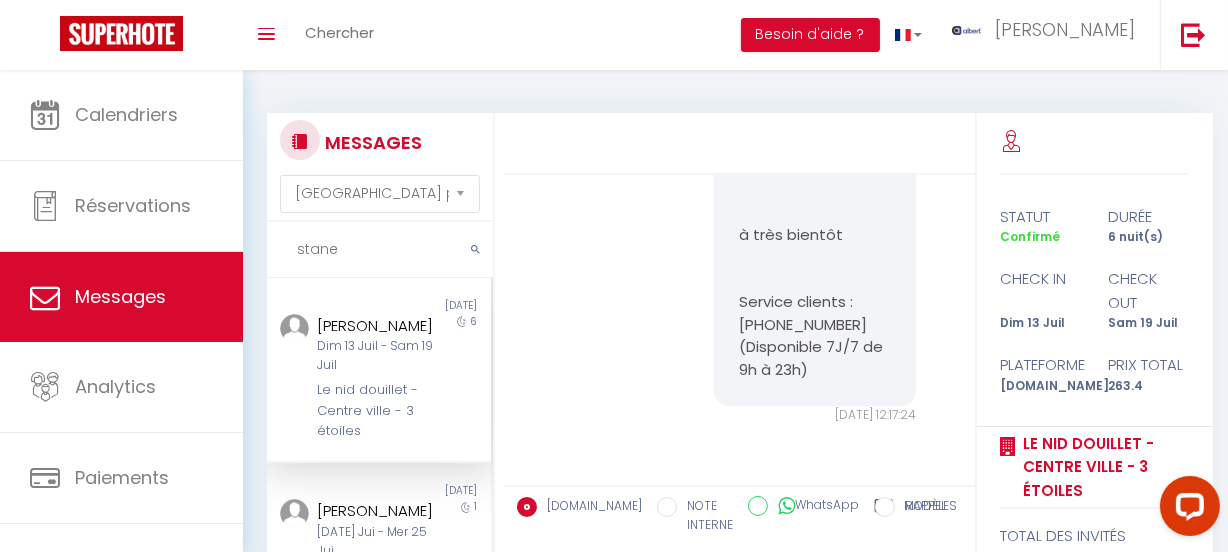 scroll, scrollTop: 8929, scrollLeft: 0, axis: vertical 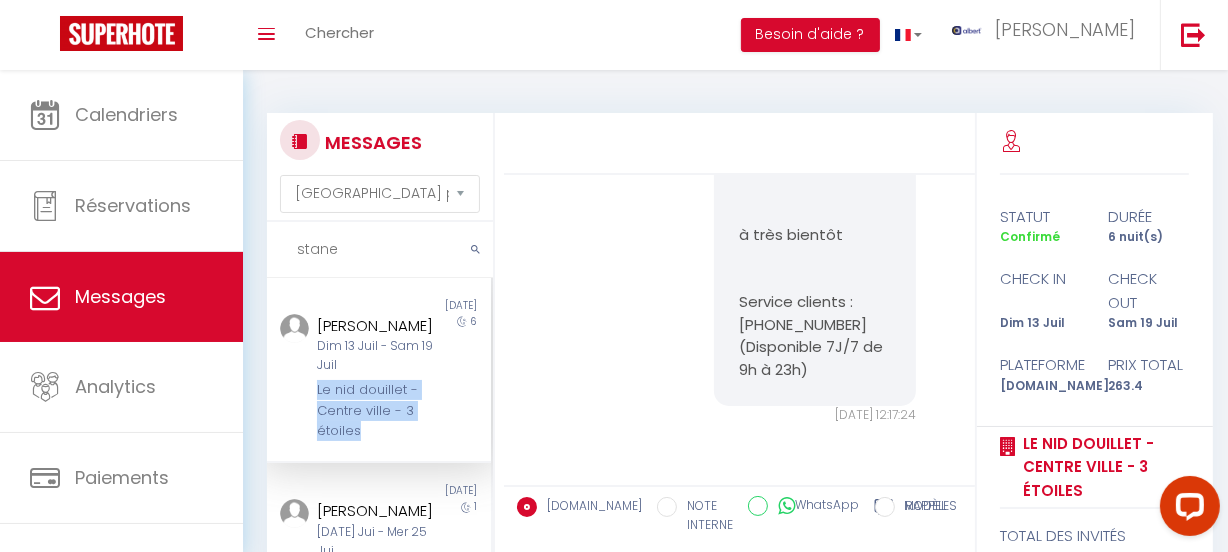 copy on "Le nid douillet - Centre ville - 3 étoiles" 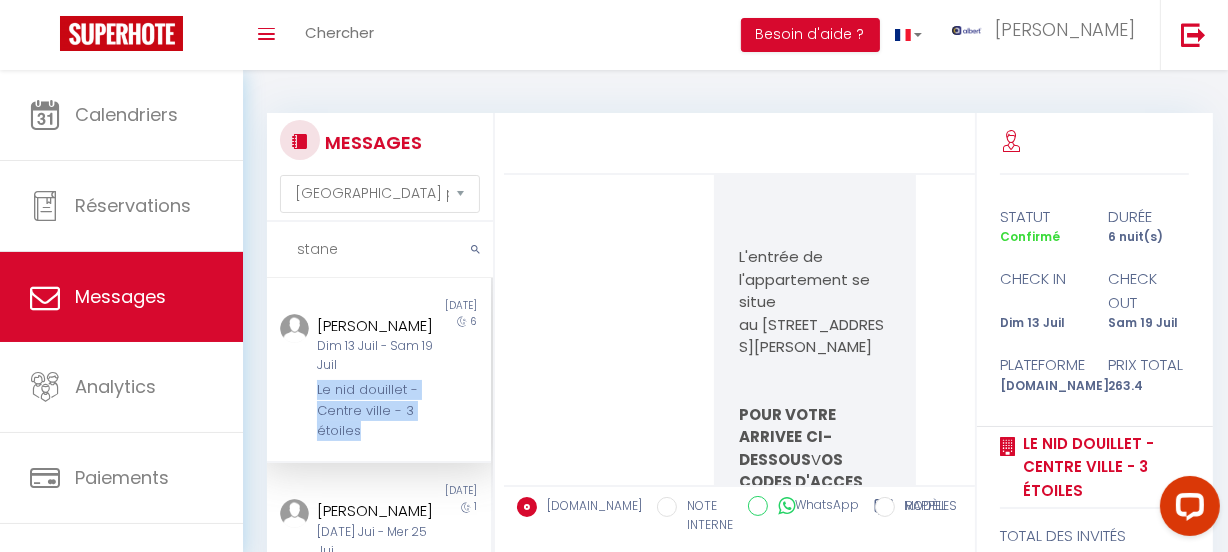 scroll, scrollTop: 4123, scrollLeft: 0, axis: vertical 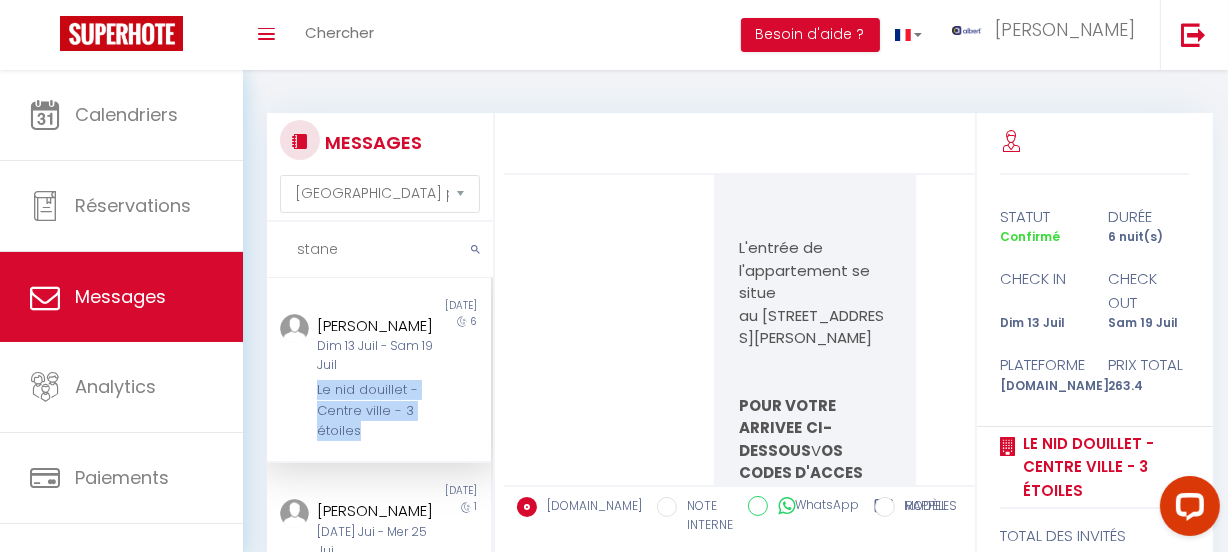 copy on "[PERSON_NAME]" 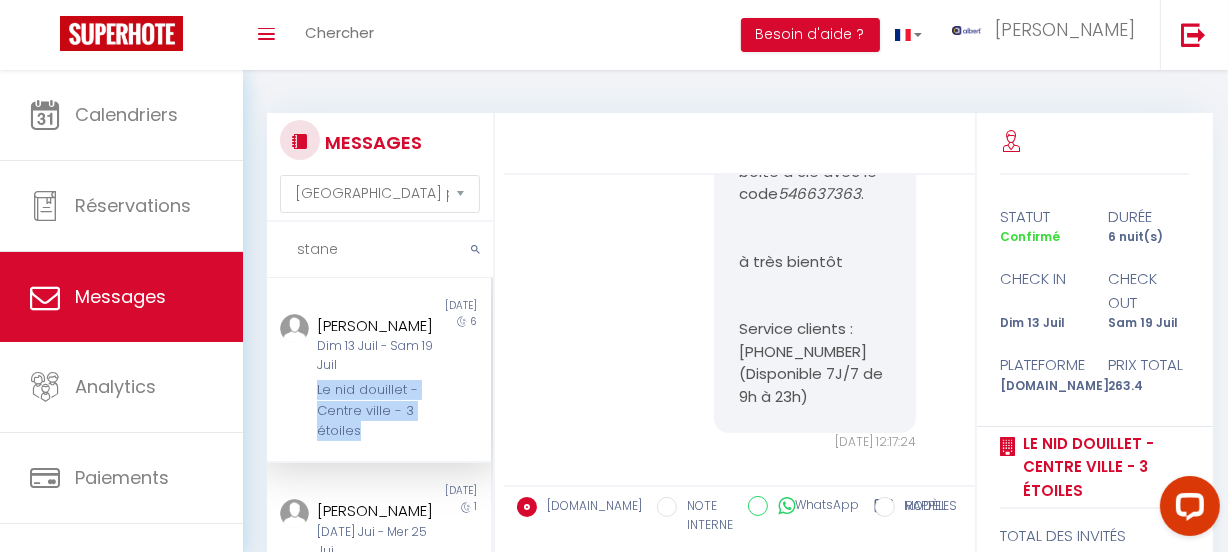 scroll, scrollTop: 8929, scrollLeft: 0, axis: vertical 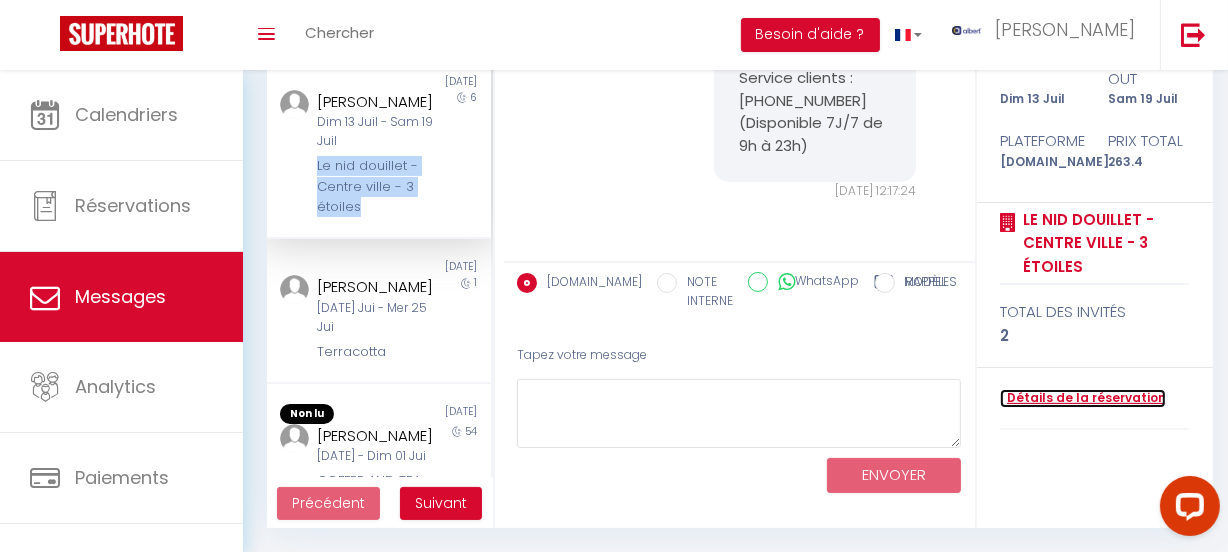 click on "Détails de la réservation" at bounding box center [1083, 398] 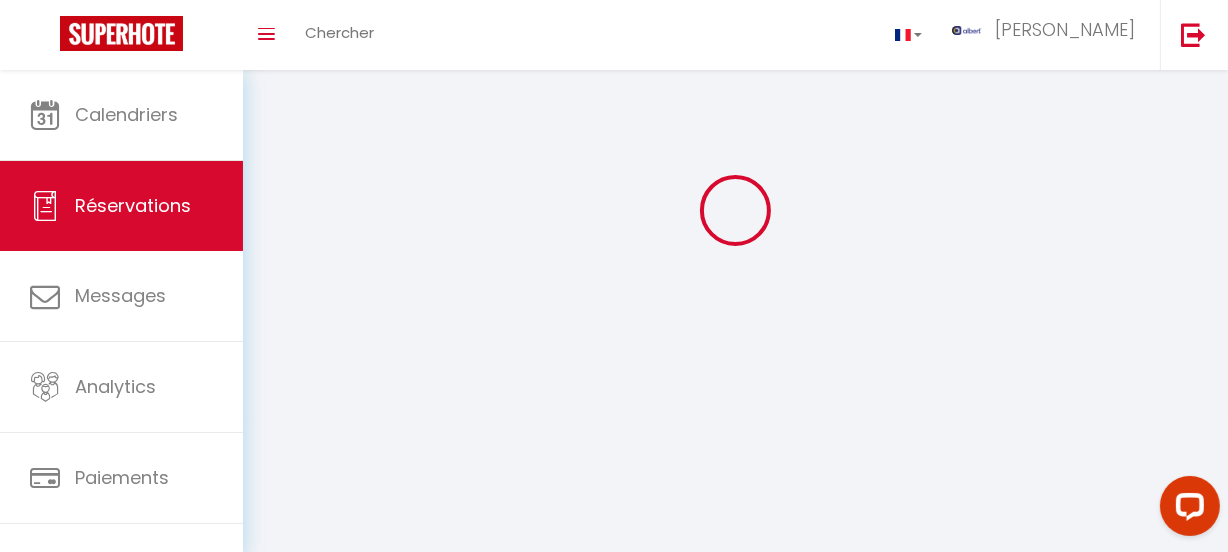 scroll, scrollTop: 0, scrollLeft: 0, axis: both 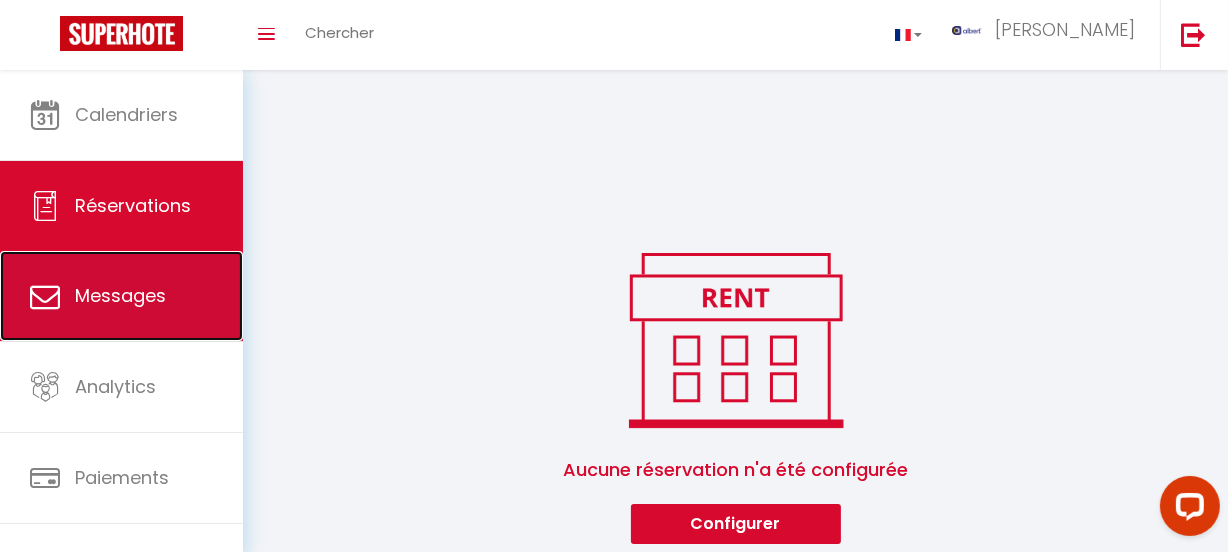 click on "Messages" at bounding box center [121, 296] 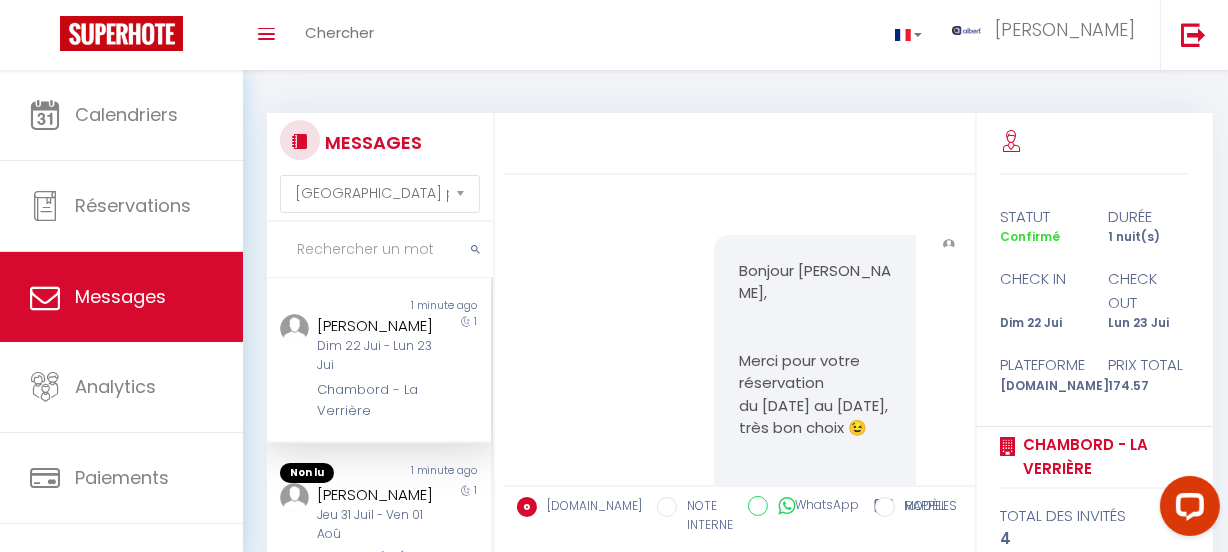 scroll, scrollTop: 12134, scrollLeft: 0, axis: vertical 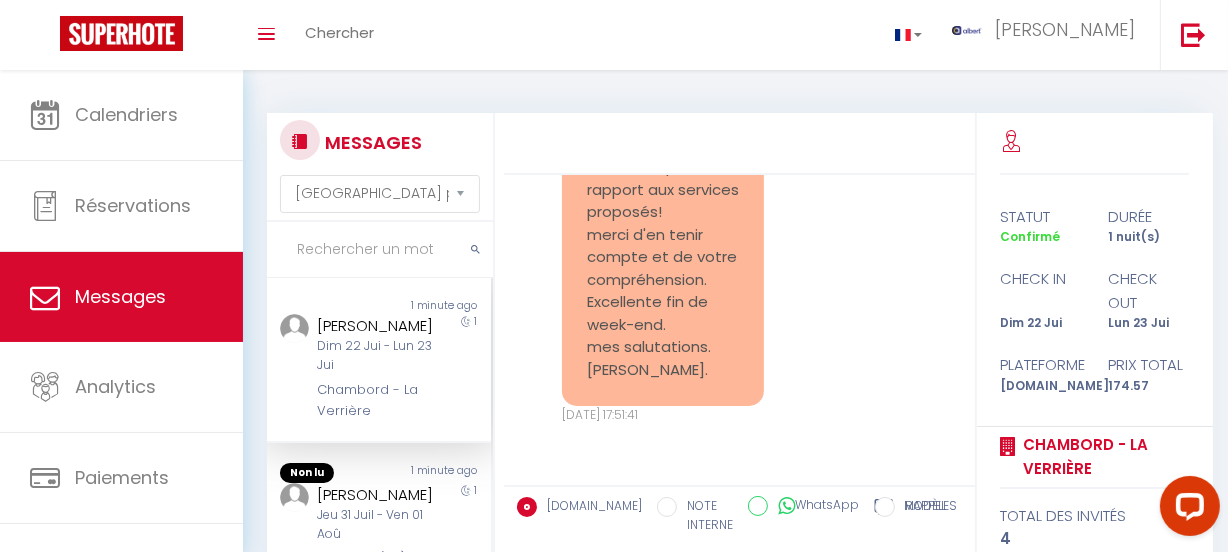 click at bounding box center [380, 250] 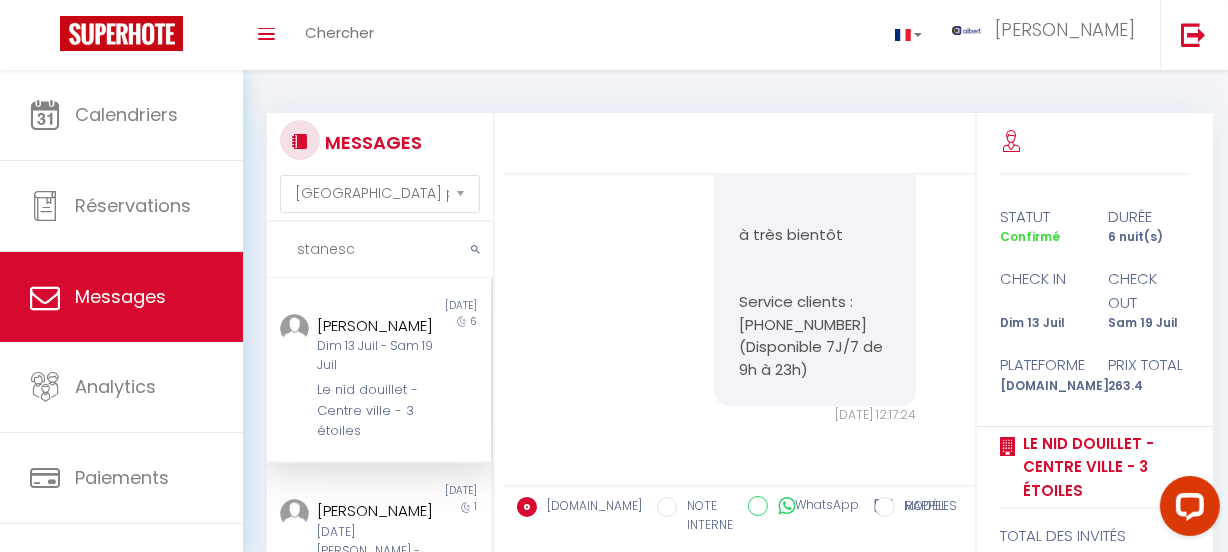 scroll, scrollTop: 8929, scrollLeft: 0, axis: vertical 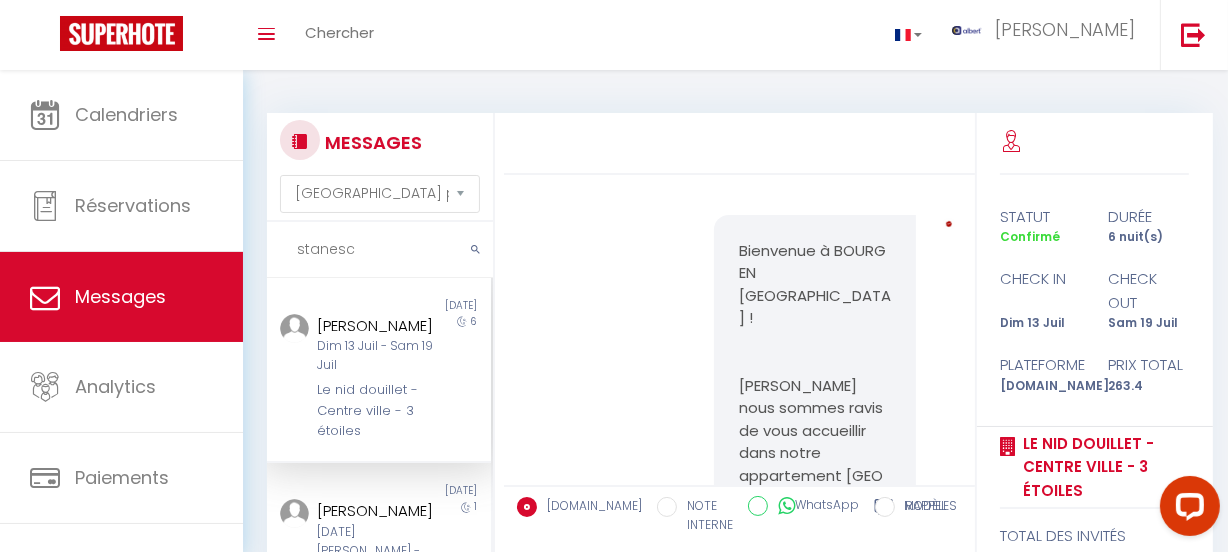 drag, startPoint x: 820, startPoint y: 379, endPoint x: 720, endPoint y: 380, distance: 100.005 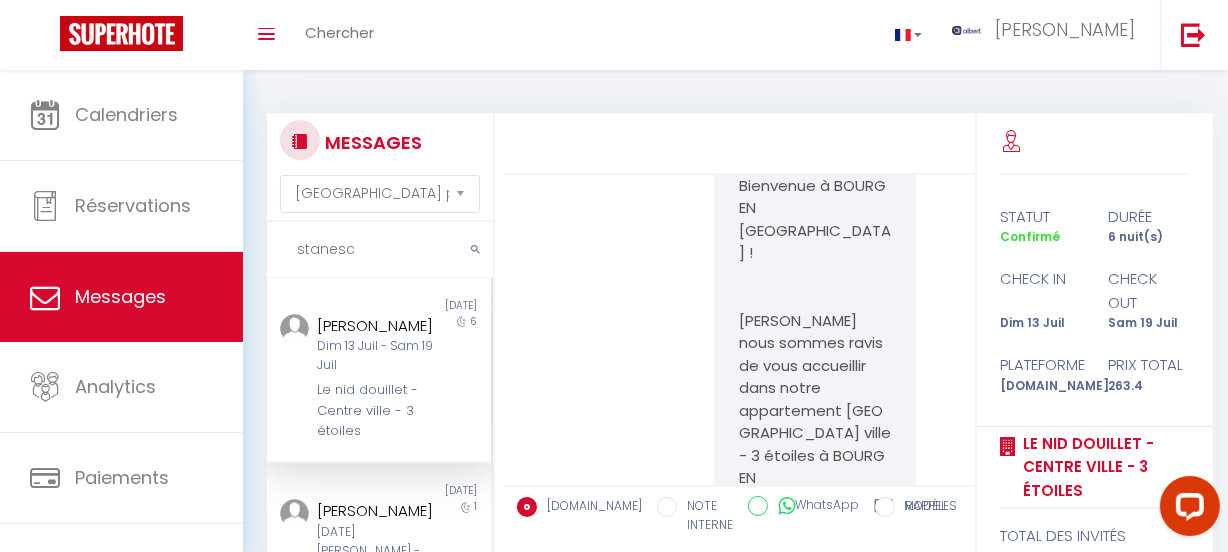 scroll, scrollTop: 3097, scrollLeft: 0, axis: vertical 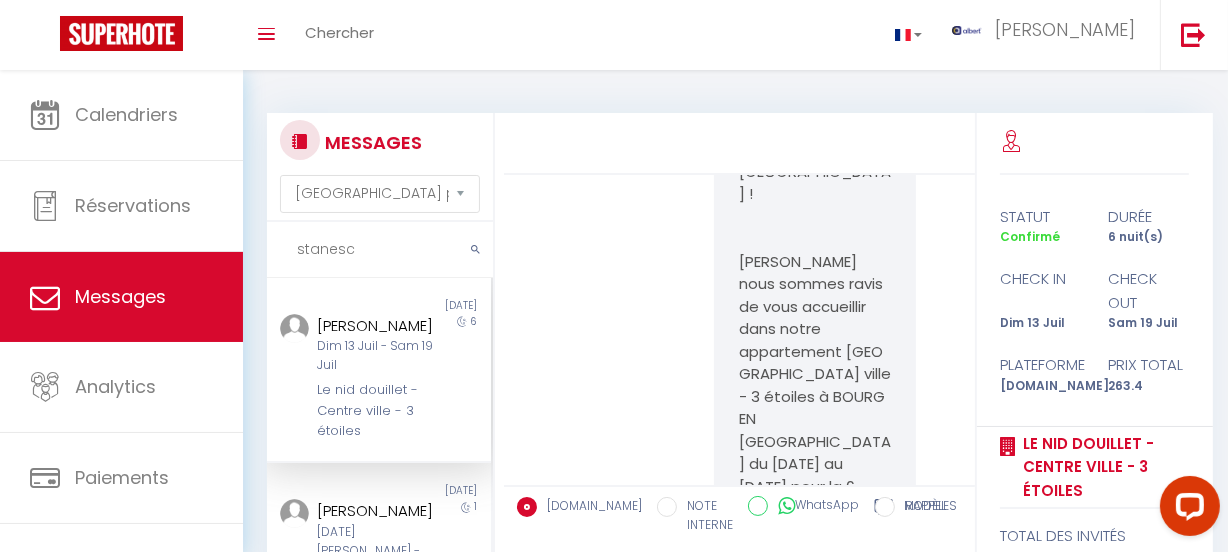 click on "Bienvenue à BOURG EN [GEOGRAPHIC_DATA] !
[PERSON_NAME] nous sommes ravis de vous accueillir dans notre appartement [GEOGRAPHIC_DATA] ville - 3 étoiles à BOURG EN [GEOGRAPHIC_DATA] du [DATE] au [DATE] pour la 6 nuit(s).
Il vous suffit de venir avec vos valises, en effet tout est prévu pour que vous vous sentiez comme chez vous (serviettes, draps, couvertures).
Pour rappel - Nous vous proposons la possibilité de mettre un lit parapluie dans votre logement durant l'ensemble de votre séjour. Ceci vous évitera de le transporter durant l'ensemble de votre trajet. En faire la demande via la messagerie airbnb directement.
L'entrée de l'appartement se situe au [STREET_ADDRESS][PERSON_NAME]
POUR VOTRE ARRIVEE   CI-DESSOUS  V OS CODES D'ACCES PERSONNALISES POUR VOTRE RESERVATION:
DIGICODE IMMEUBLE :  0100
CODE BOITE à CLES DE LA PORTE APPARTEMENT:   546637363
WIFI :  SFR_73A0
CODE WIFI :  uqnf7ucd34axgs2ykh49
A votre arrivée le [DATE]  possible  à  partir de 17h :
." at bounding box center (815, 3030) 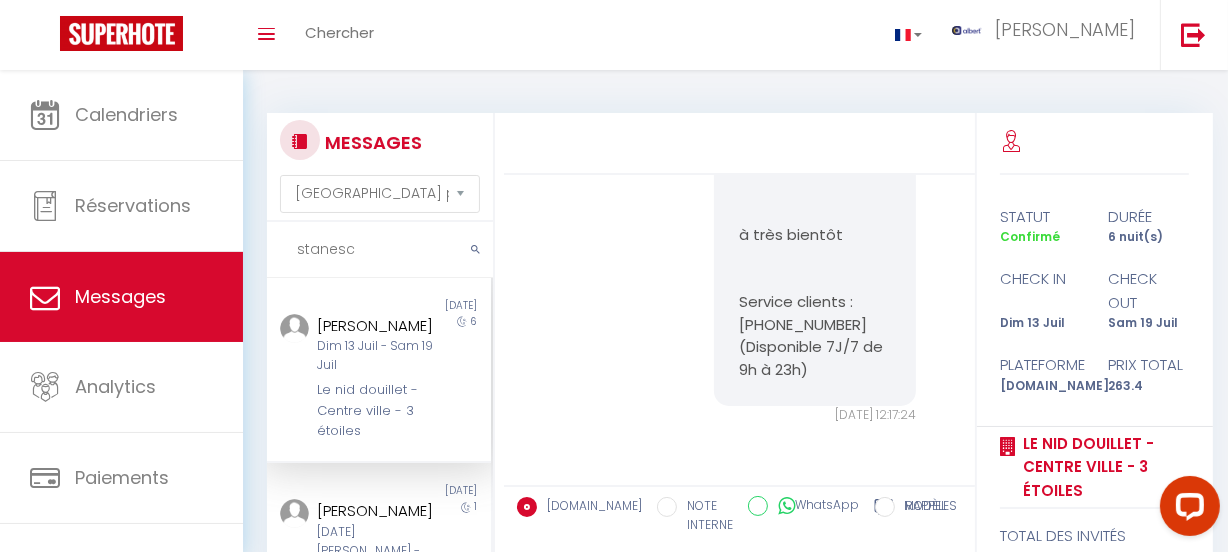 scroll, scrollTop: 8899, scrollLeft: 0, axis: vertical 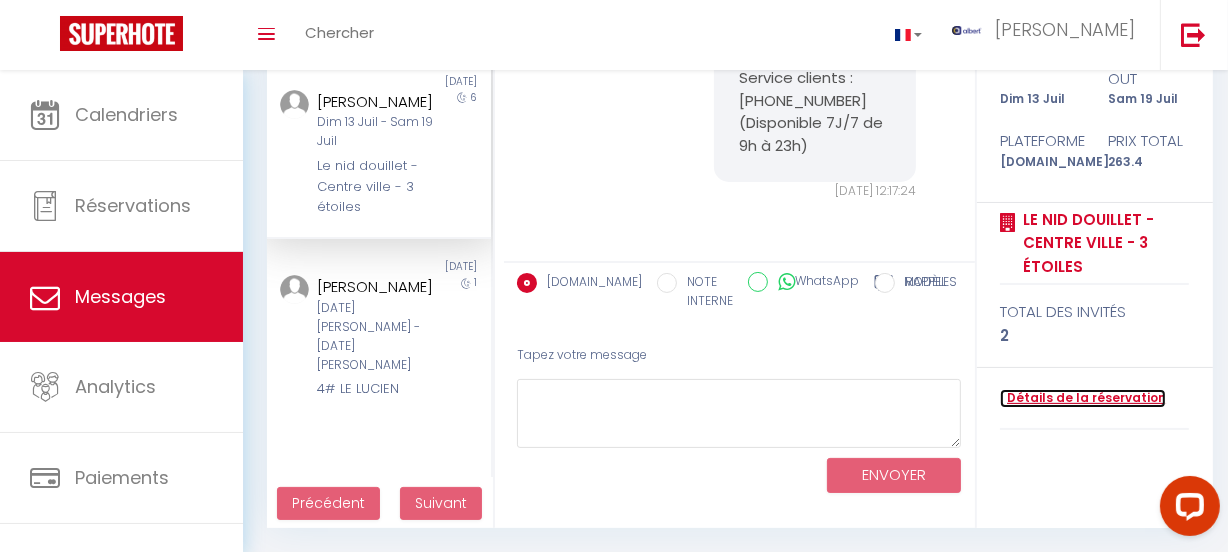 click on "Détails de la réservation" at bounding box center [1083, 398] 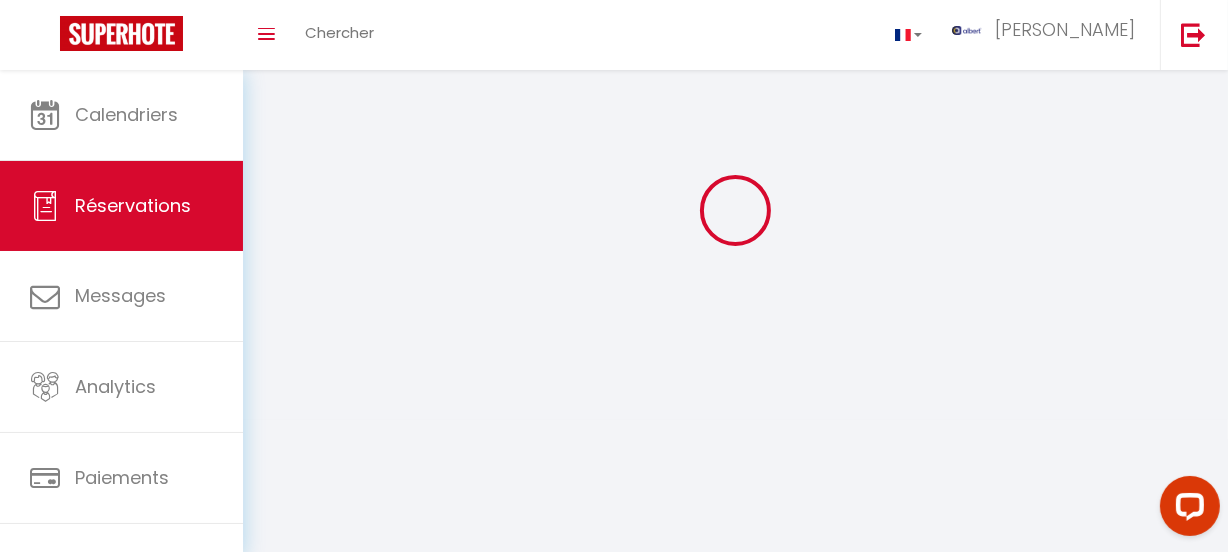 scroll, scrollTop: 0, scrollLeft: 0, axis: both 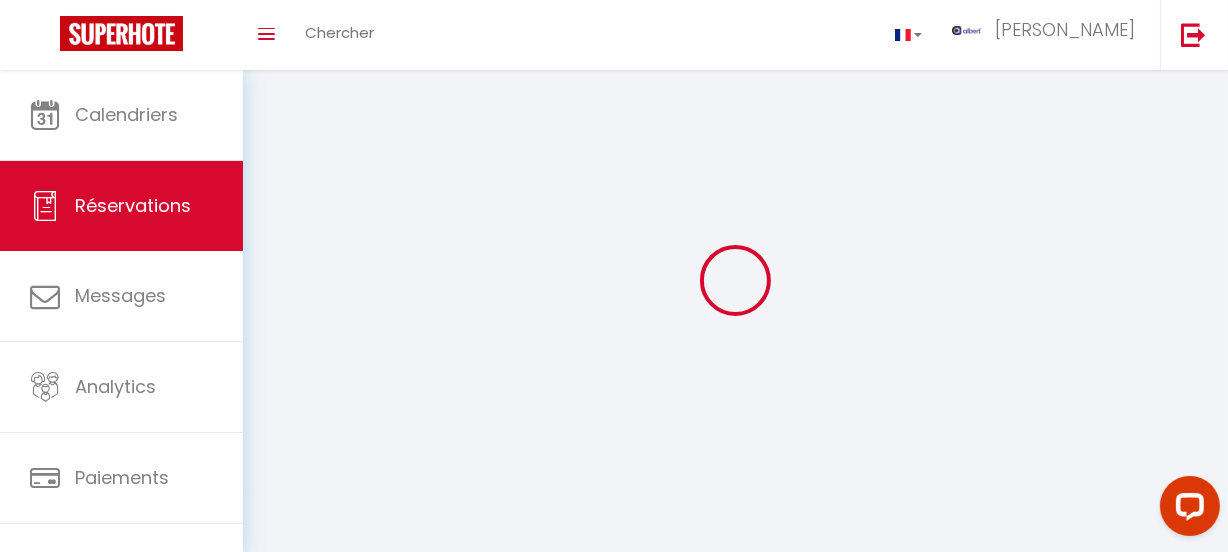 select 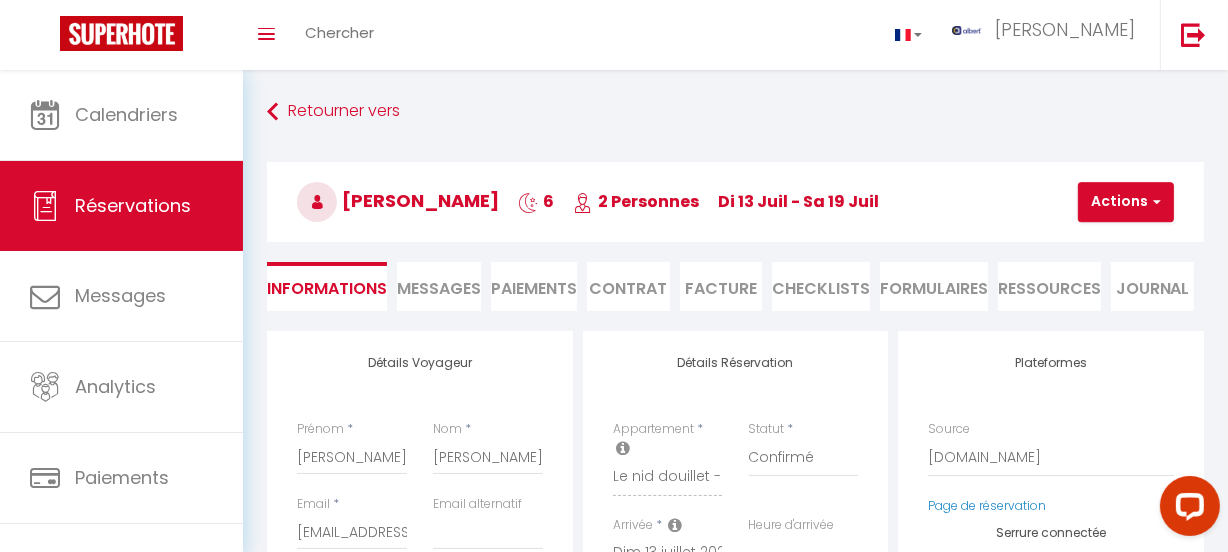 select 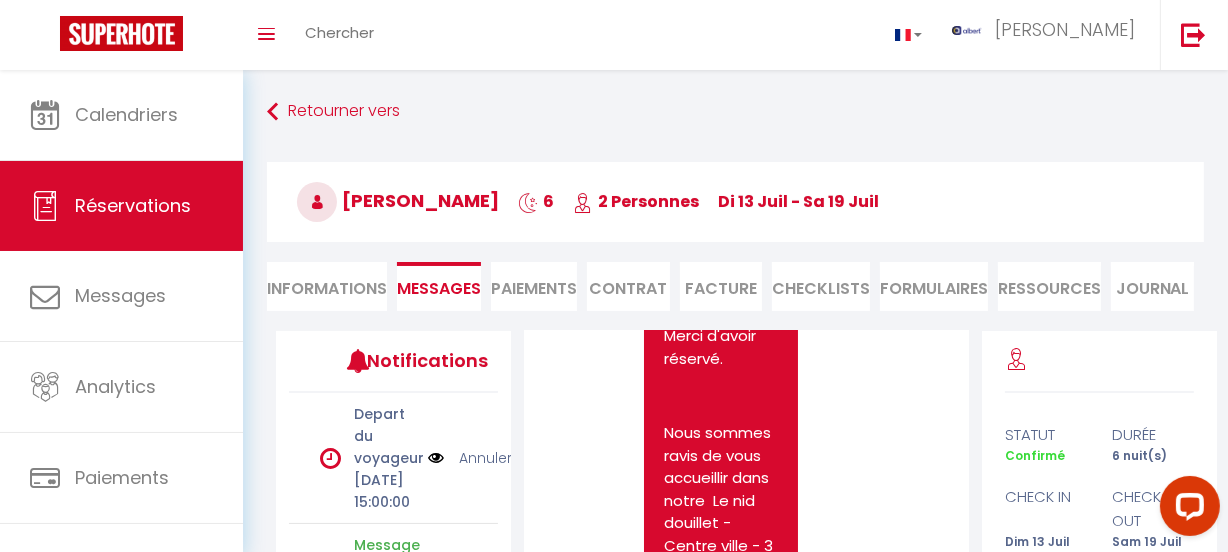 scroll, scrollTop: 272, scrollLeft: 0, axis: vertical 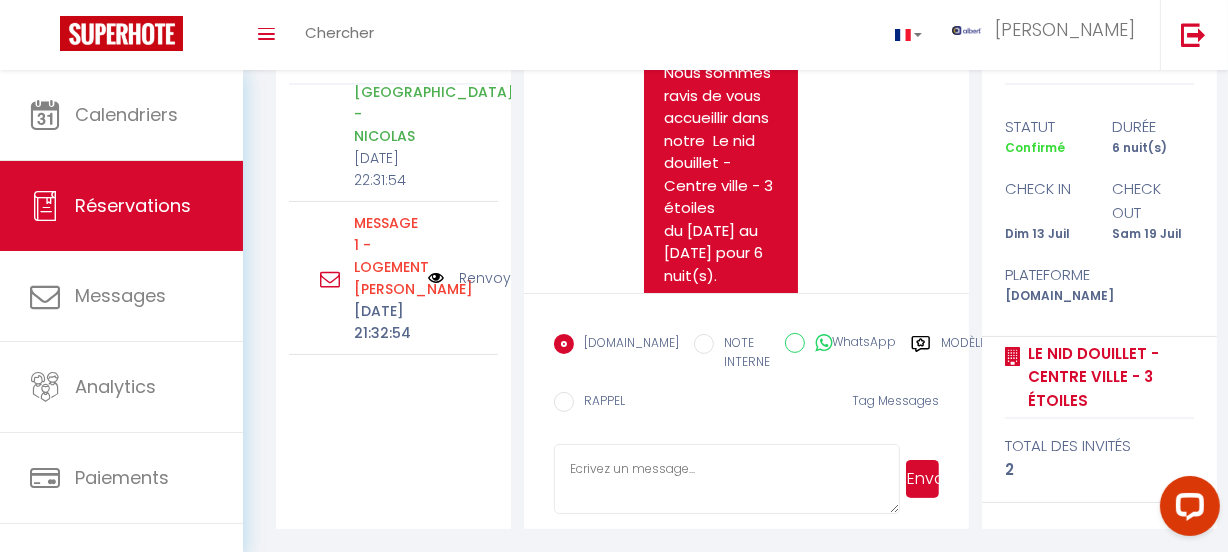 click at bounding box center (436, 278) 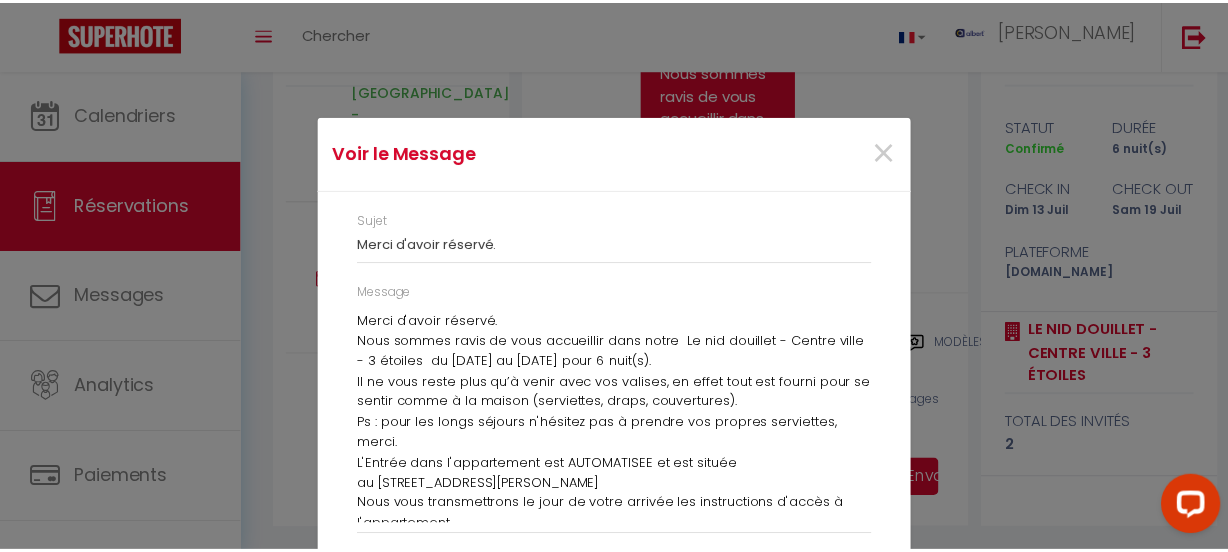 scroll, scrollTop: 0, scrollLeft: 0, axis: both 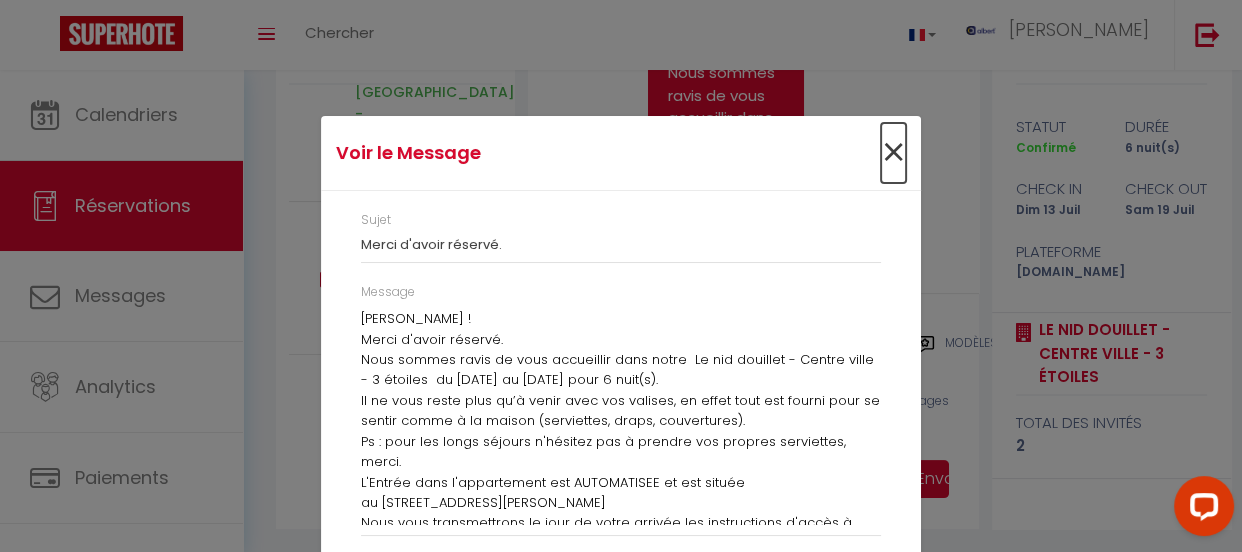 click on "×" at bounding box center (893, 153) 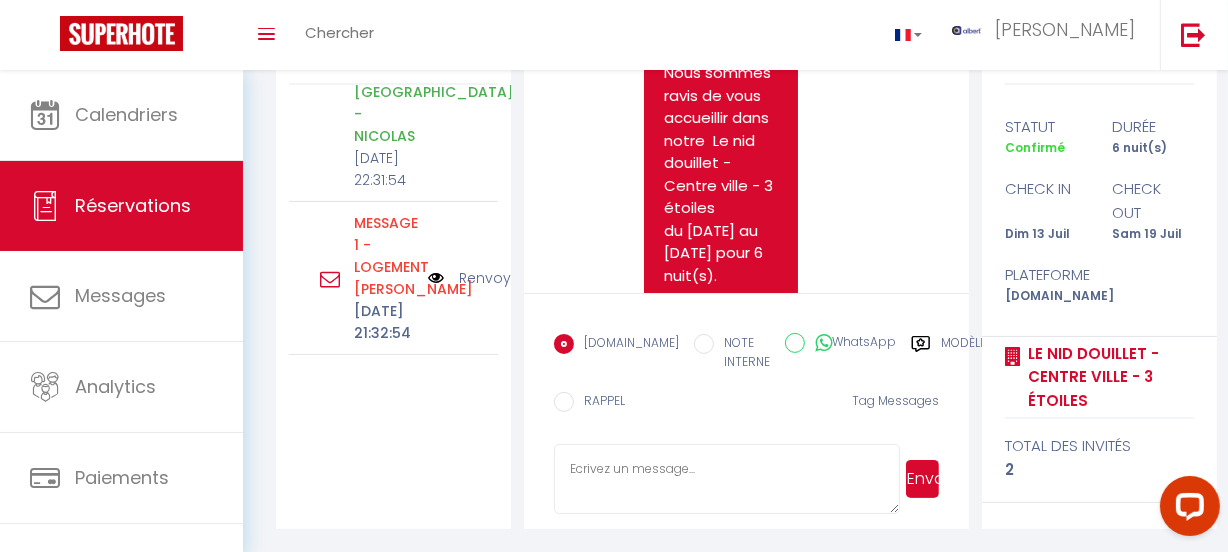 click on "[DOMAIN_NAME]       NOTE INTERNE       WhatsApp     Modèles             13       «   ‹   »   ›   [DATE]   [PHONE_NUMBER]     Dim Lun Mar Mer Jeu Ven Sam 29 30 1 2 3 4 5 6 7 8 9 10 11 12 13 14 15 16 17 18 19 20 21 22 23 24 25 26 27 28 29 30 31 1 2 3 4 5 6 7 [DATE] 2021 2022 2023 2024 2025 2026 2027 2028 [DATE][PERSON_NAME] Fev Mar Avr Mai Juin Juil Aout Sep Oct Nov Dec   00:00 01:00 02:00 03:00 04:00 05:00 06:00 07:00 08:00 09:00 10:00 11:00 12:00 13:00 14:00 15:00 16:00 17:00 18:00 19:00 20:00 21:00 22:00 23:00 24:00   OK   1 2 3 4 5 6 7 8 9 10 11 12 13 14 15 16 17 18 19 20 21 22 23 24 25 26 27 28 29 30 31 32 33 34 35 36 37 38 39 40 41 42 43 44 45 46 47 48 49 50 51 52 53 54 55 56 57 58 59 60 61 62 63 64 65 66 67 68 69 70 71 72 73 74 75 76 77 78 79 80 81 82 83 84 85 86 87 88 89 90 91 92 93 94 95 96 97 98 99 100 101 102 103 104 105 106 107 108 109 110 111 112 113 114 115 116 117 118 119 120 121 122 123 124 125 126 127 128 129 130 131 132 133 134 135 136 137 138 139 140 141 142 143 144 145 146 147 148 149" at bounding box center [746, 379] 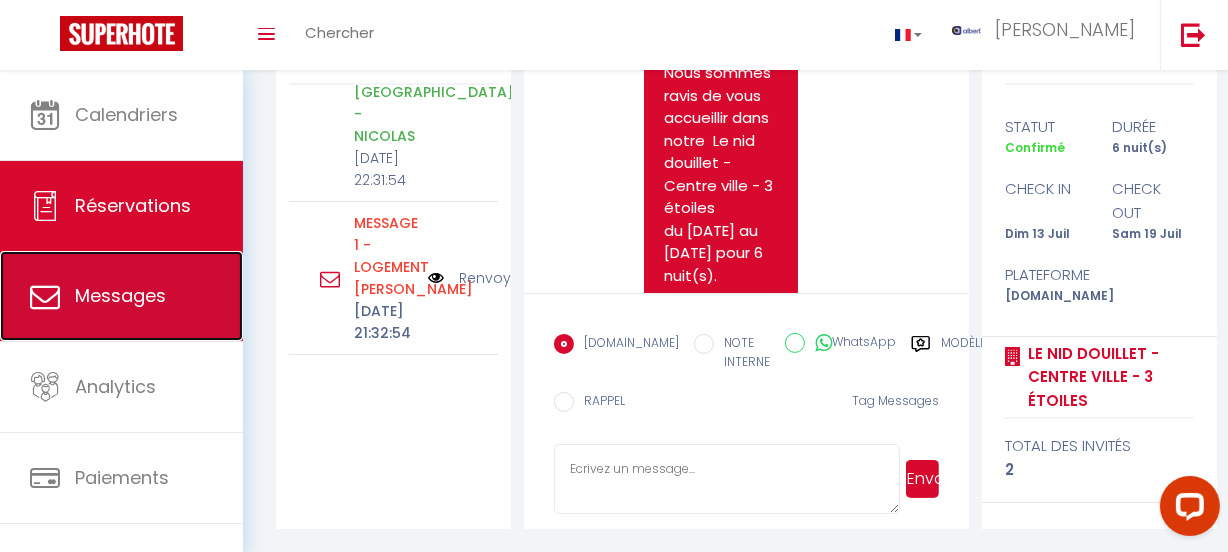 click on "Messages" at bounding box center (120, 295) 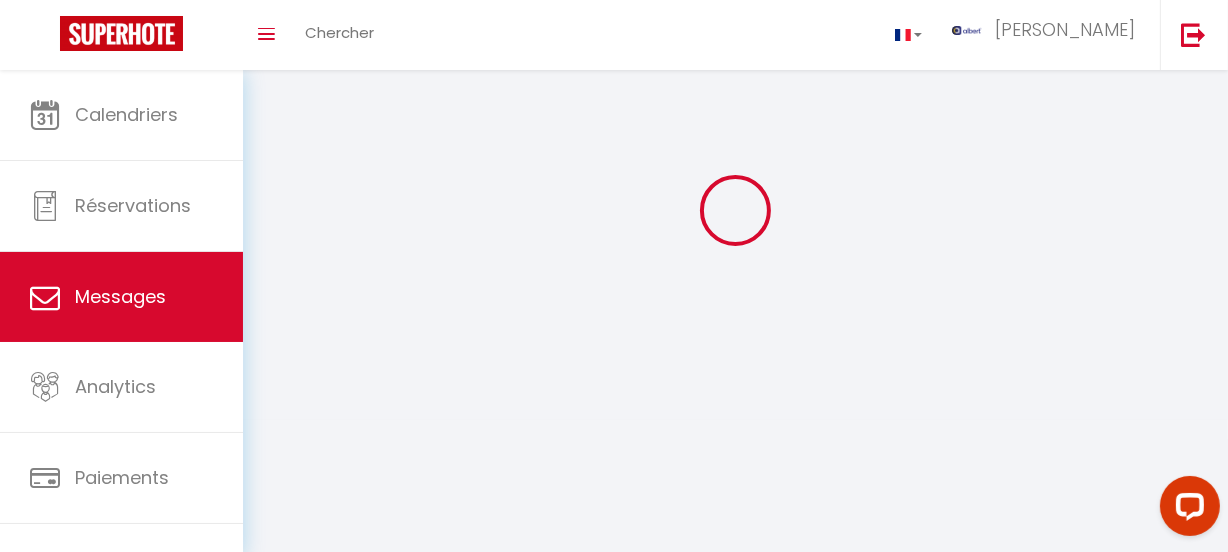 scroll, scrollTop: 0, scrollLeft: 0, axis: both 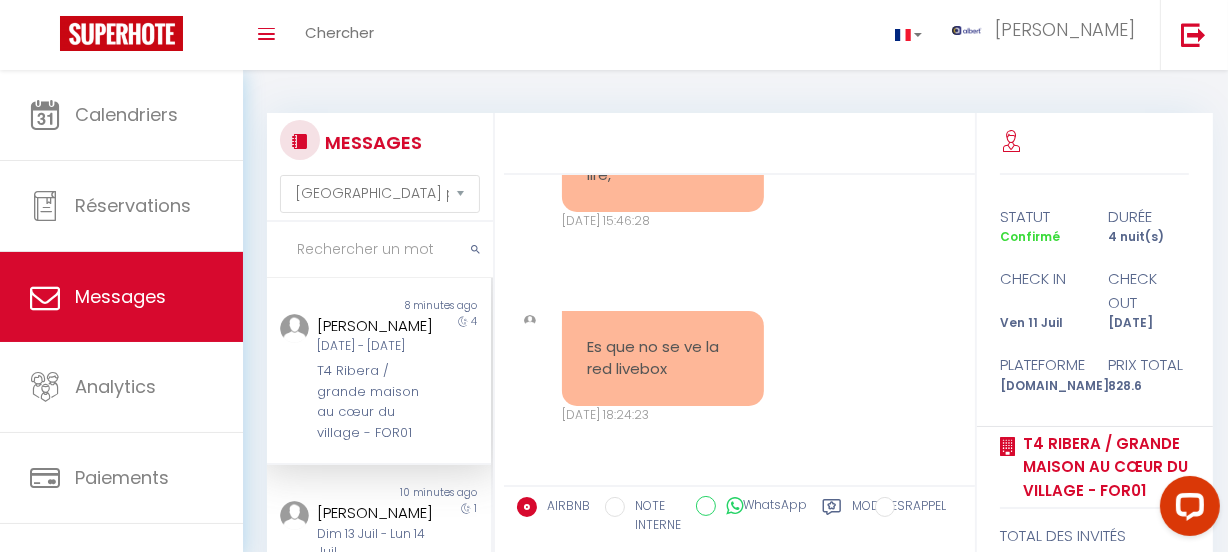 click at bounding box center [380, 250] 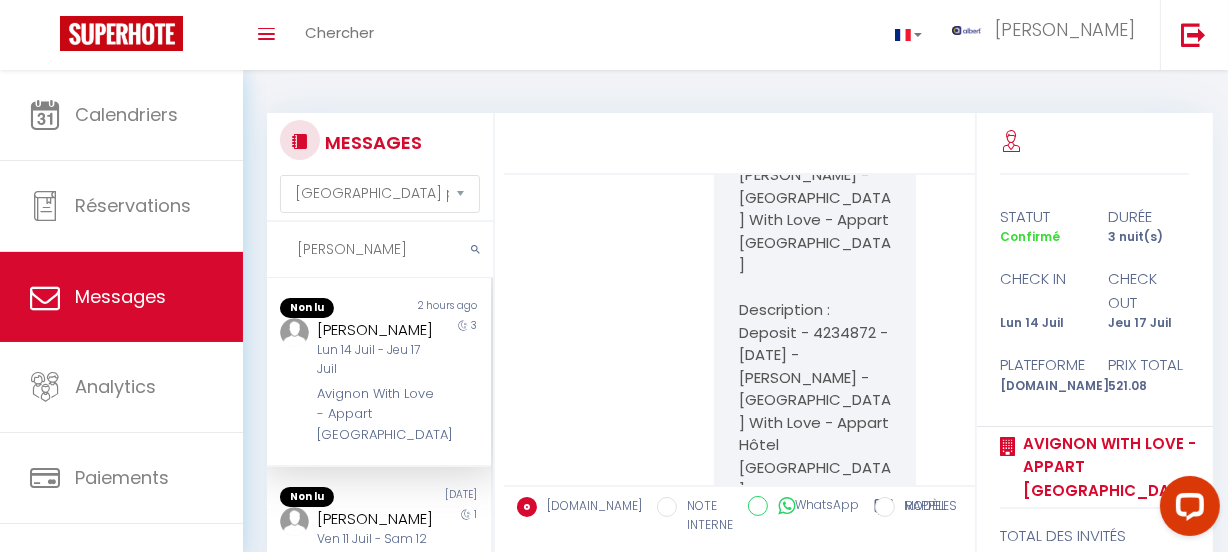 scroll, scrollTop: 83339, scrollLeft: 0, axis: vertical 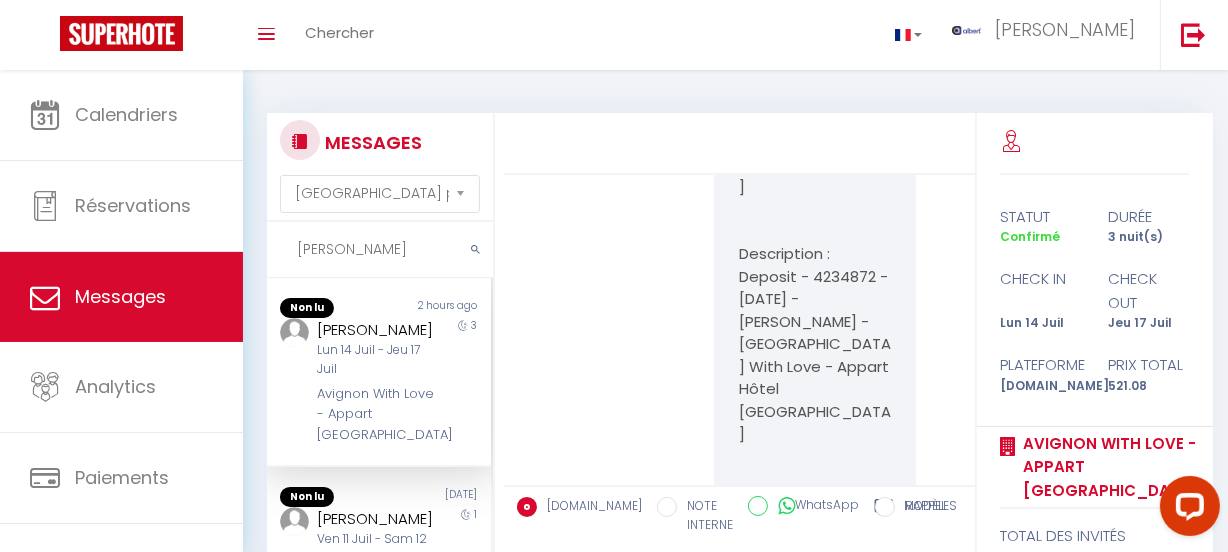 type on "[PERSON_NAME]" 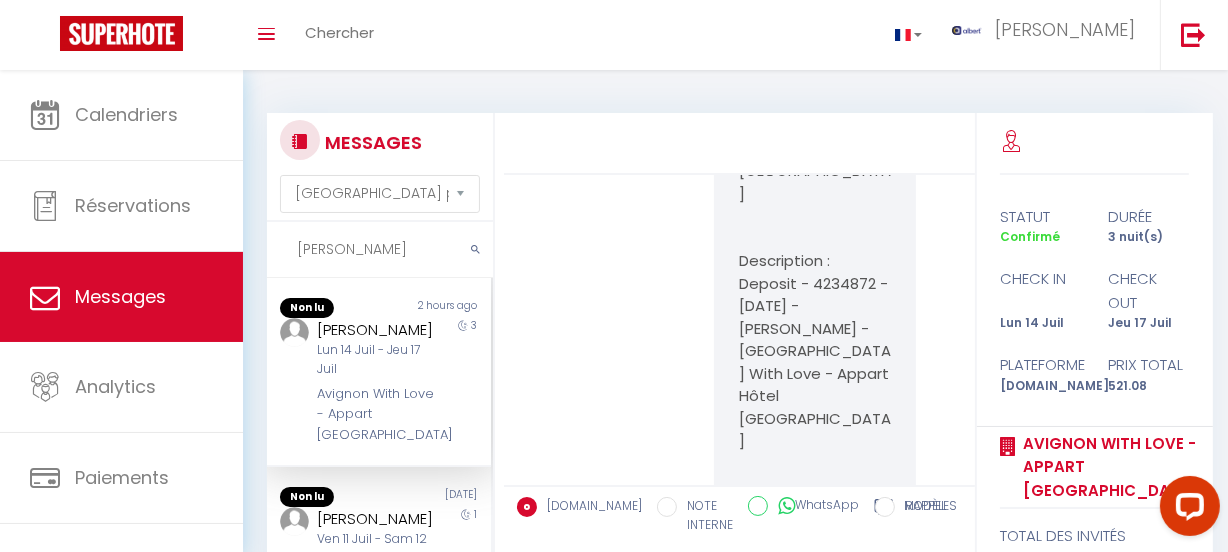 scroll, scrollTop: 83339, scrollLeft: 0, axis: vertical 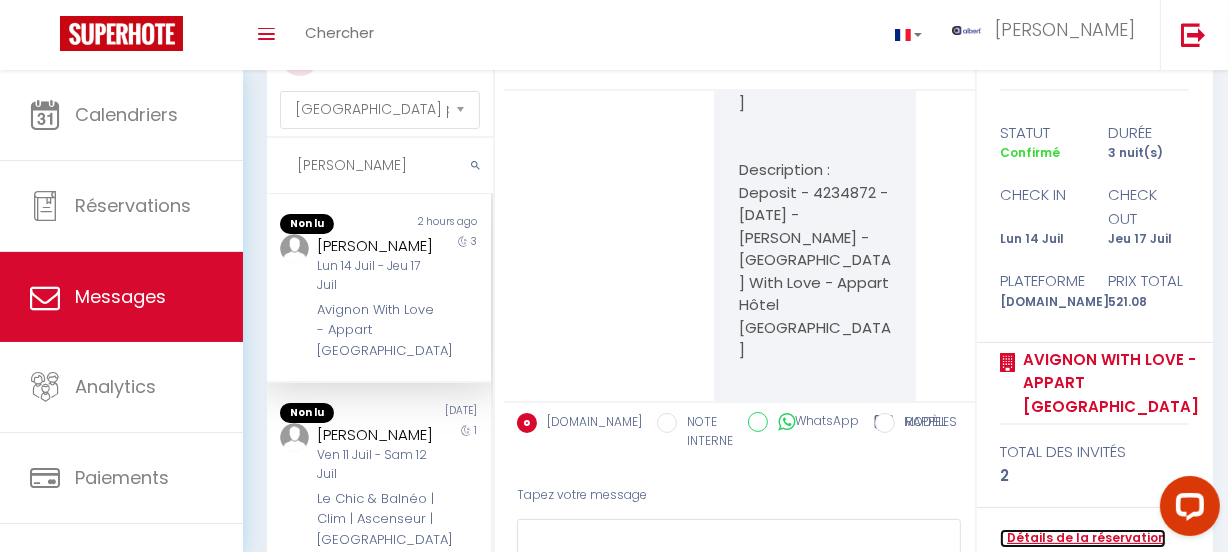 click on "Détails de la réservation" at bounding box center (1083, 538) 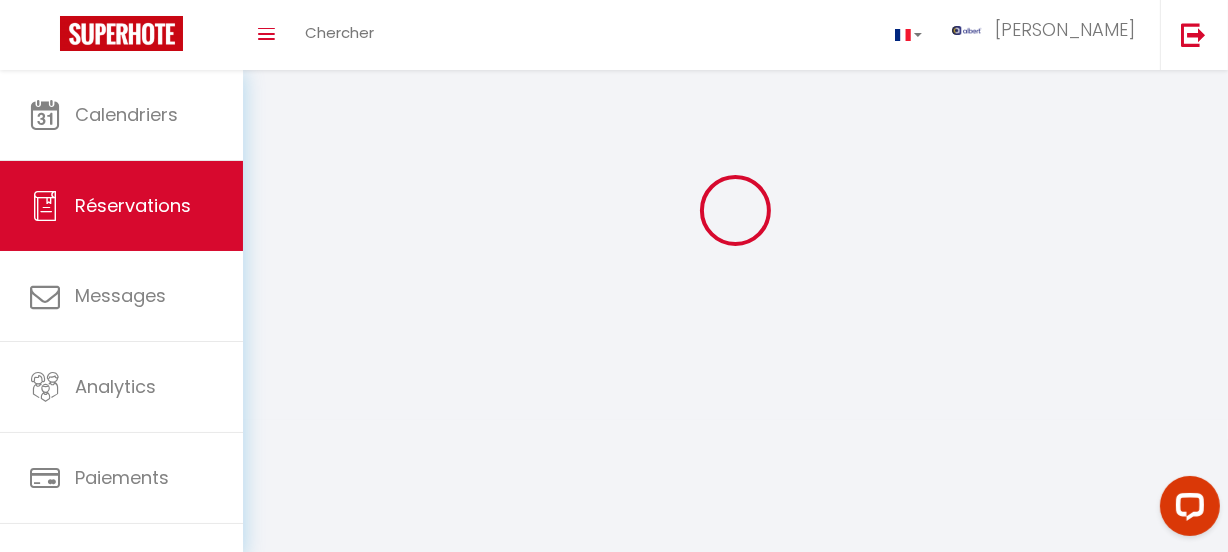 scroll, scrollTop: 0, scrollLeft: 0, axis: both 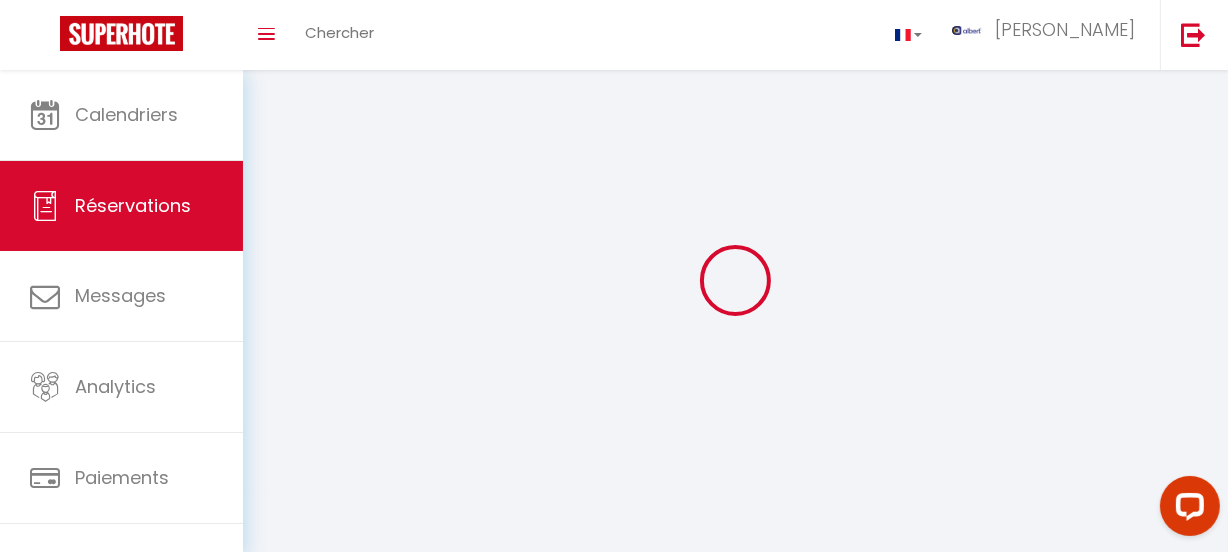 select 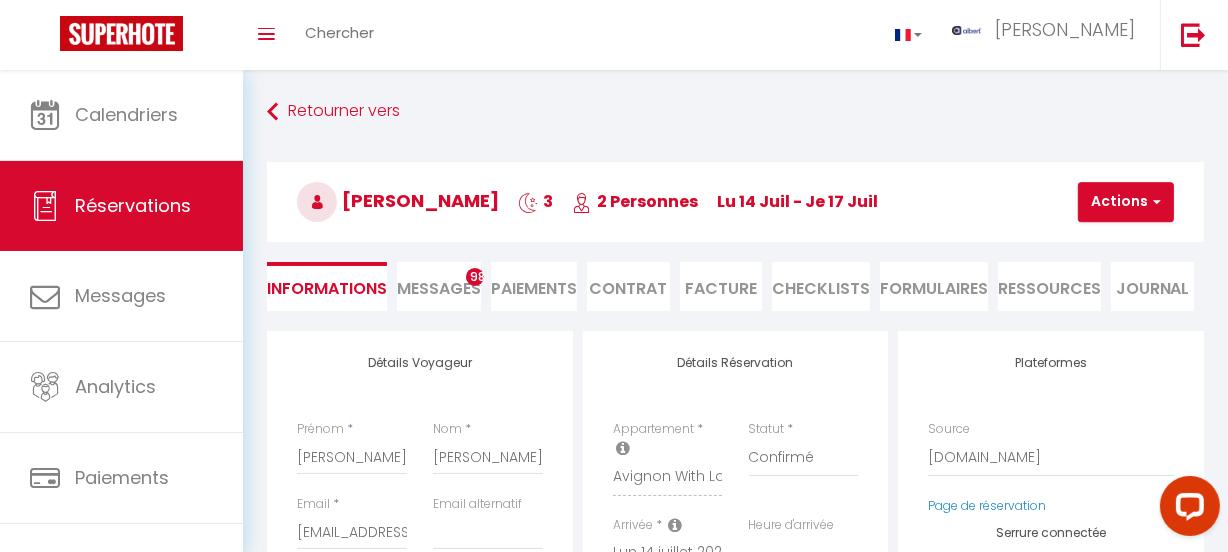 select 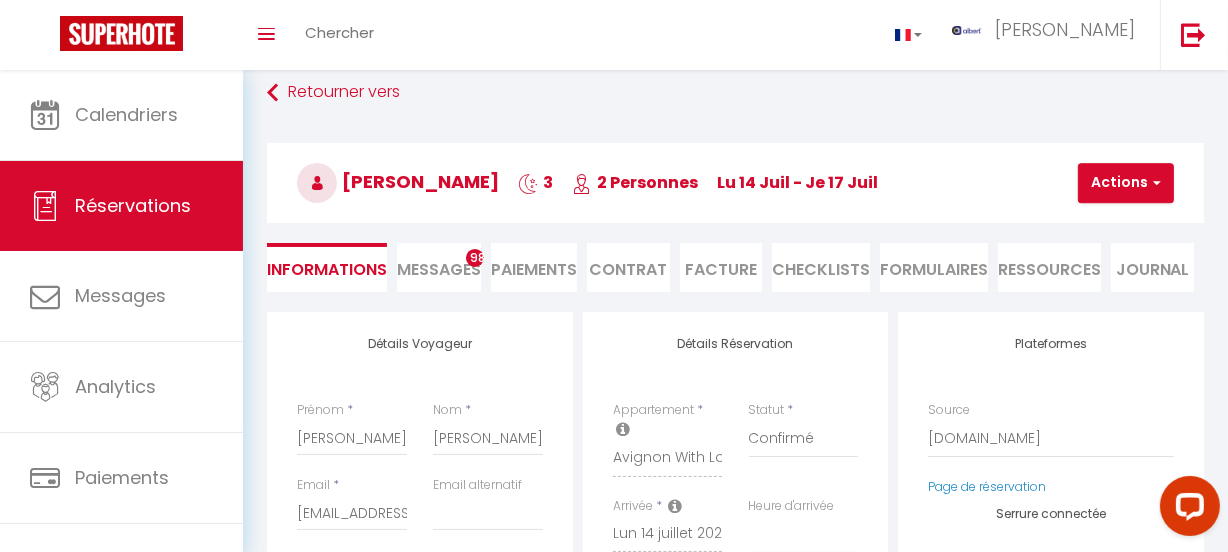 checkbox on "true" 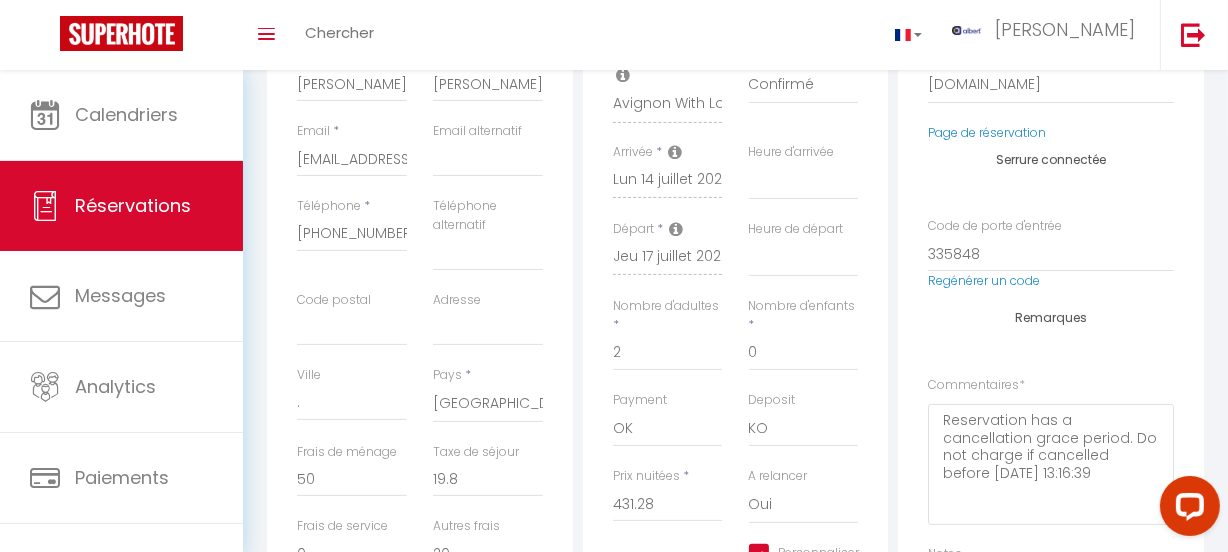 scroll, scrollTop: 0, scrollLeft: 0, axis: both 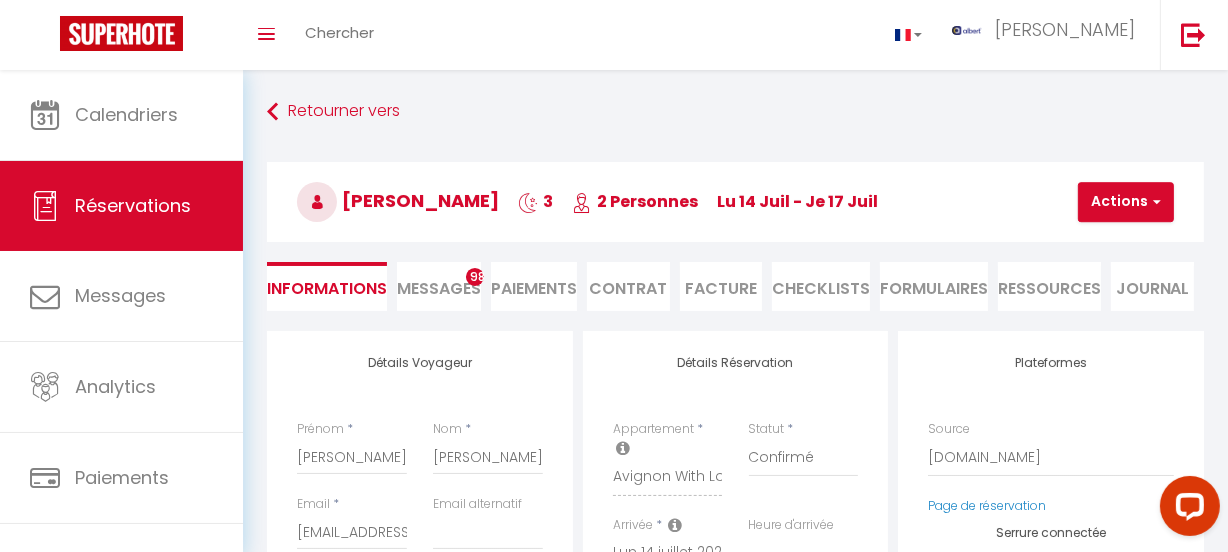 click on "Paiements" at bounding box center (534, 286) 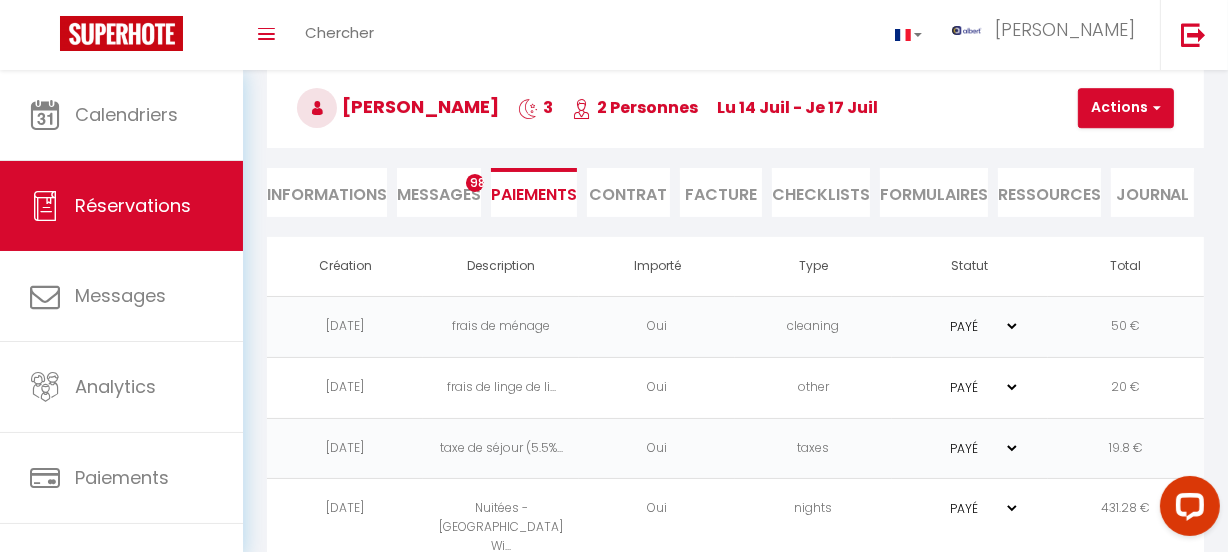 scroll, scrollTop: 115, scrollLeft: 0, axis: vertical 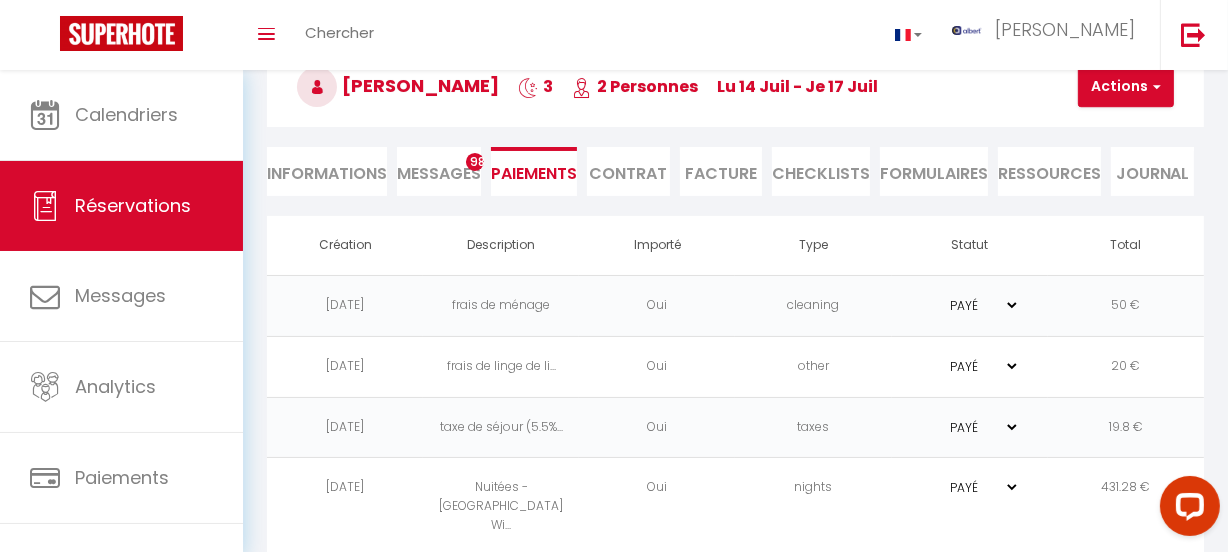 click on "Messages" at bounding box center [439, 173] 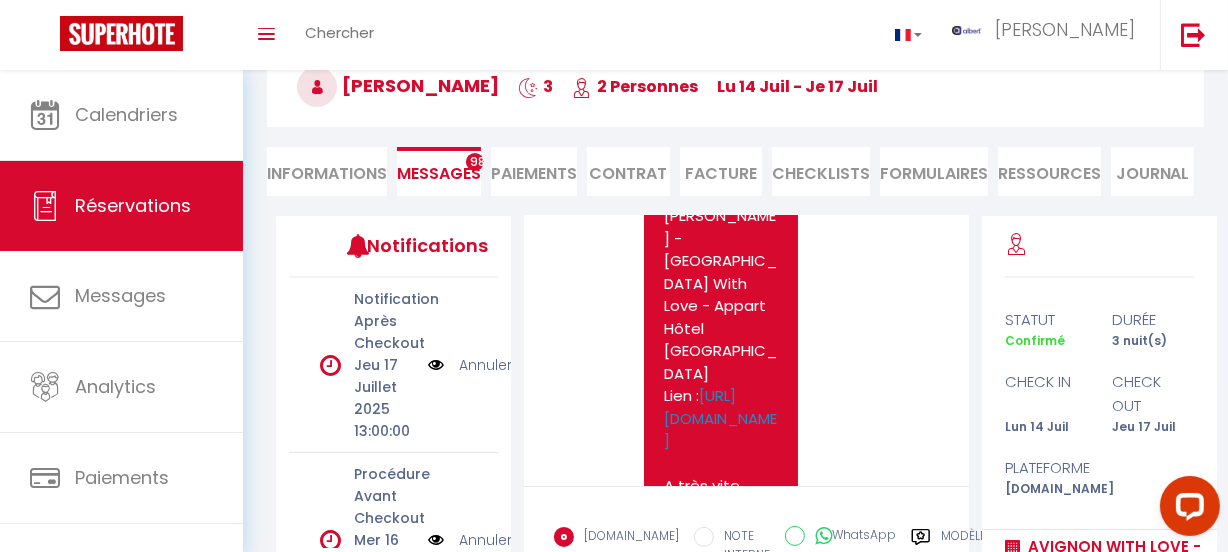 scroll, scrollTop: 0, scrollLeft: 0, axis: both 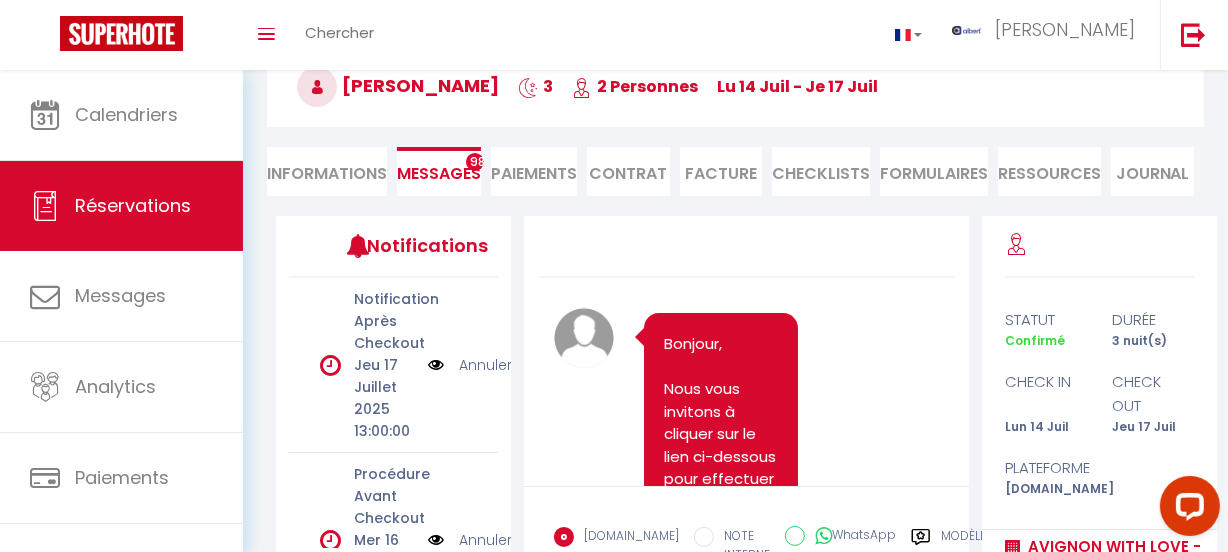 click on "Informations" at bounding box center [327, 171] 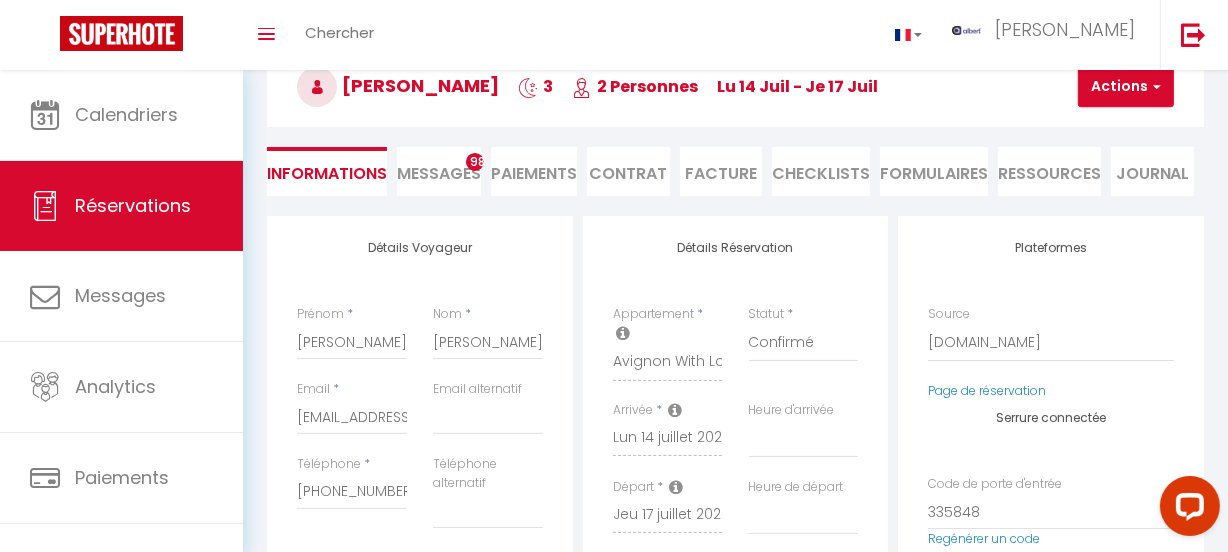 click on "Paiements" at bounding box center (534, 171) 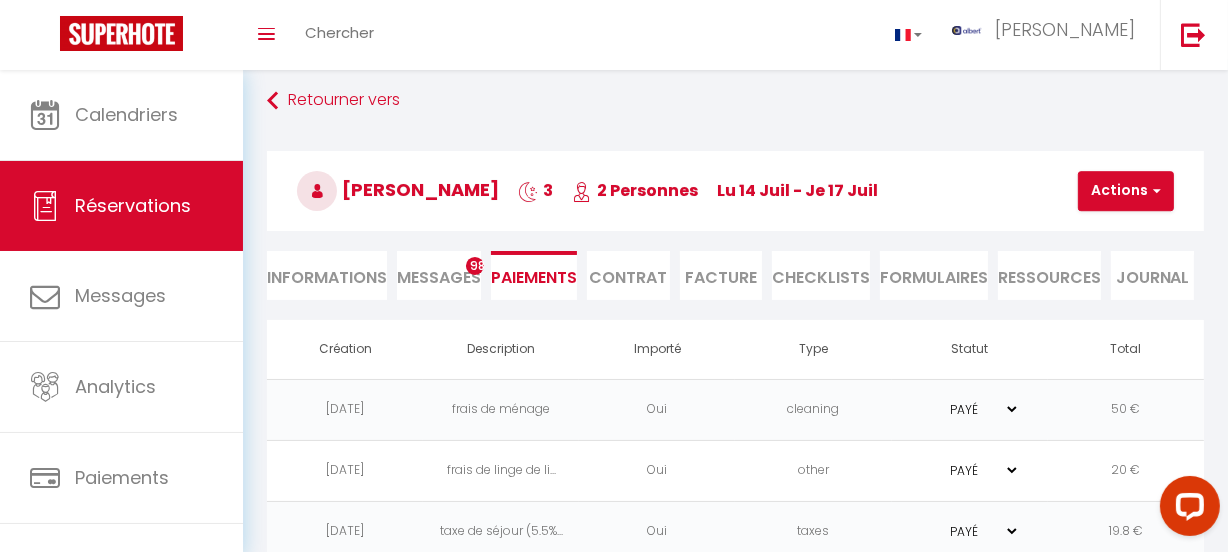 scroll, scrollTop: 115, scrollLeft: 0, axis: vertical 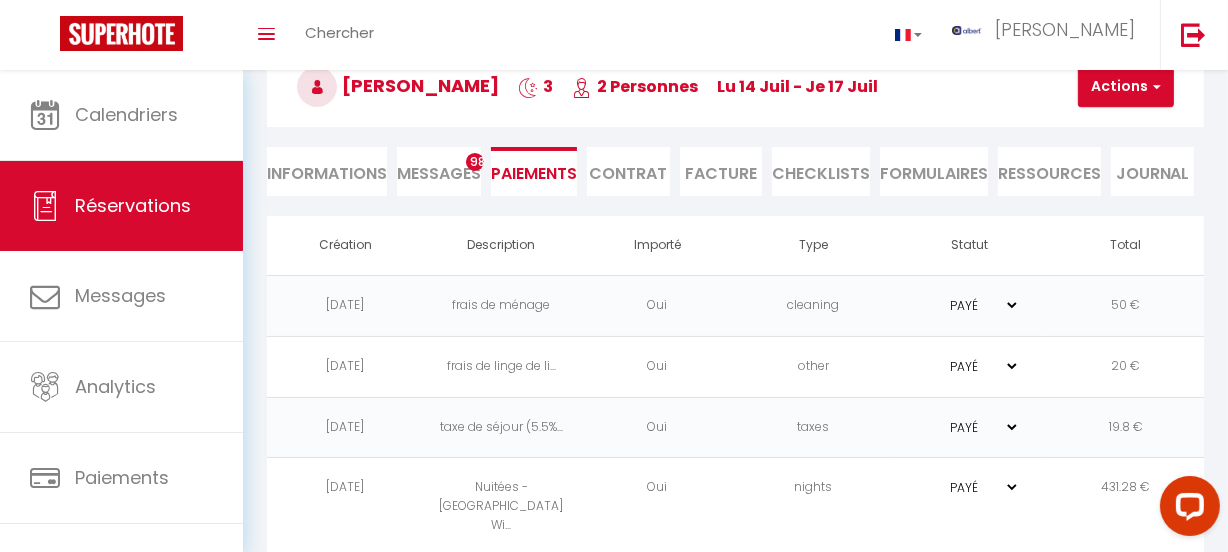 click on "Informations" at bounding box center (327, 171) 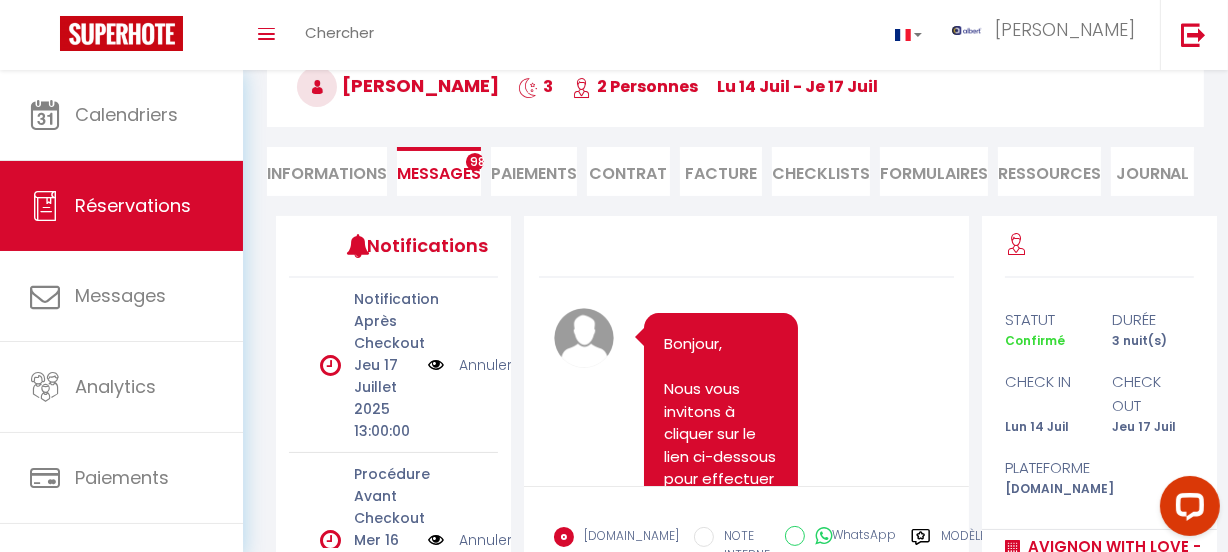select 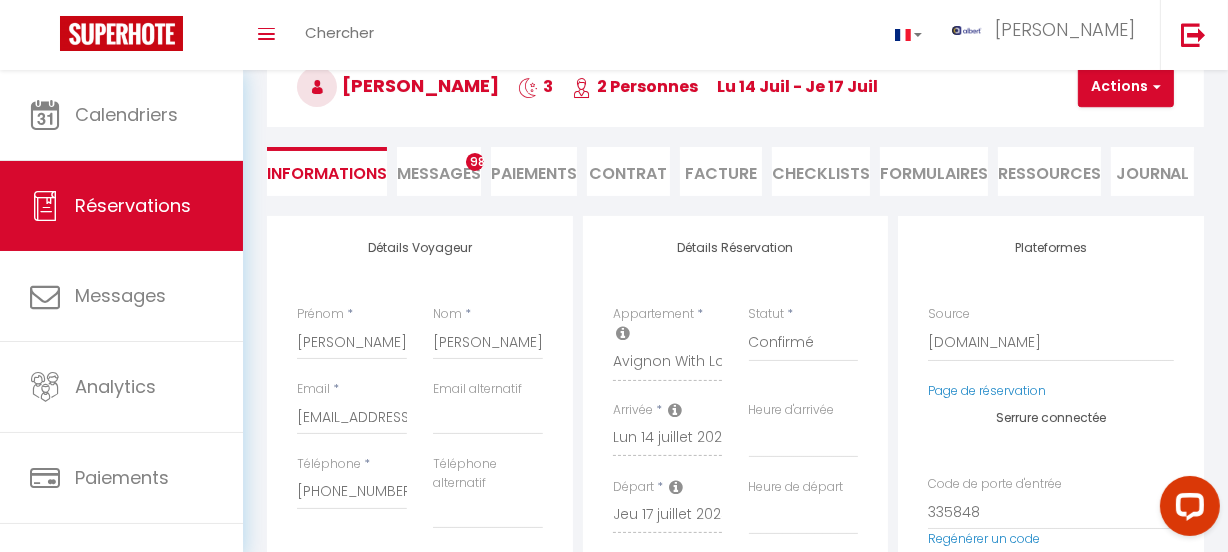 select 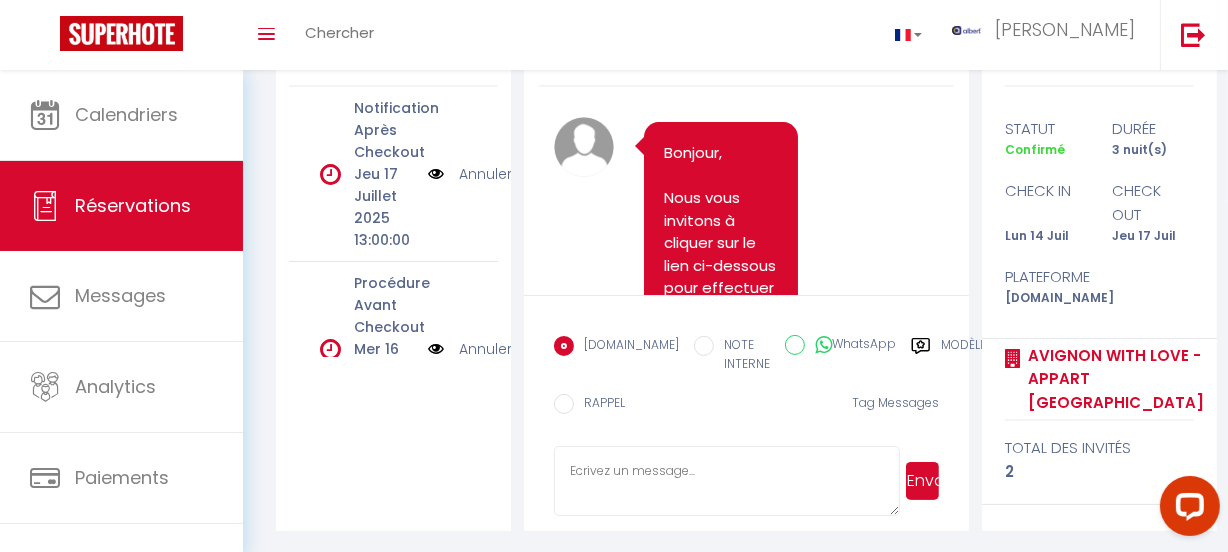 scroll, scrollTop: 308, scrollLeft: 0, axis: vertical 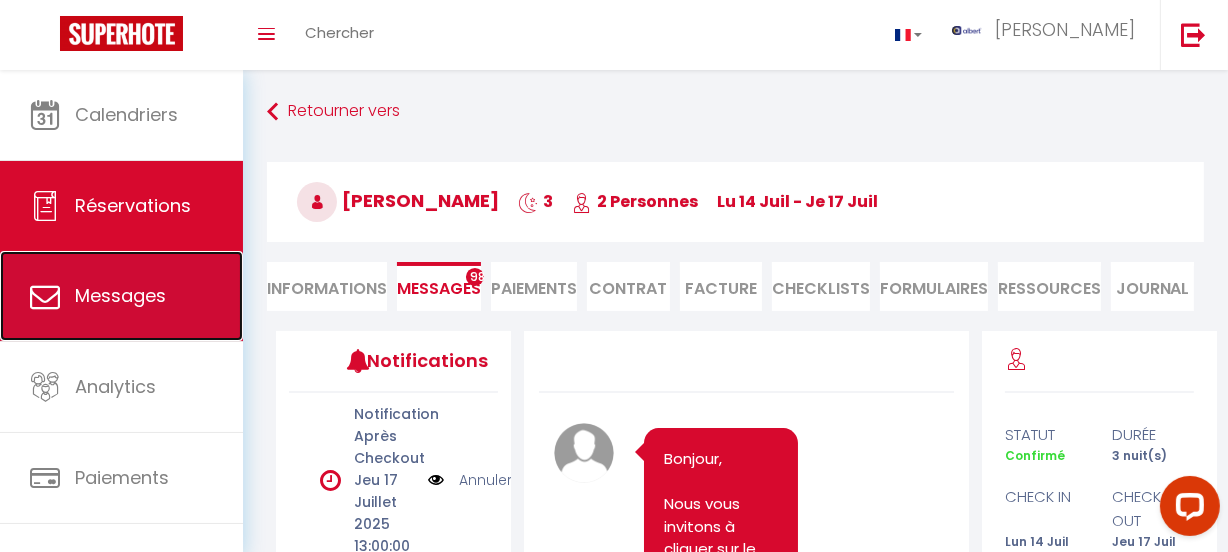 click on "Messages" at bounding box center (121, 296) 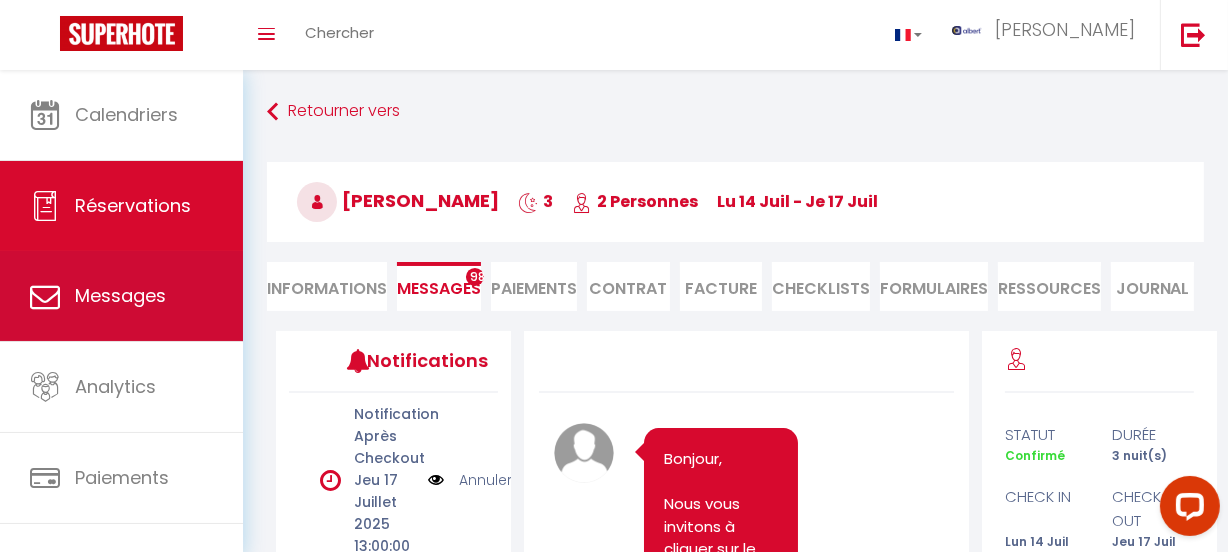 select on "message" 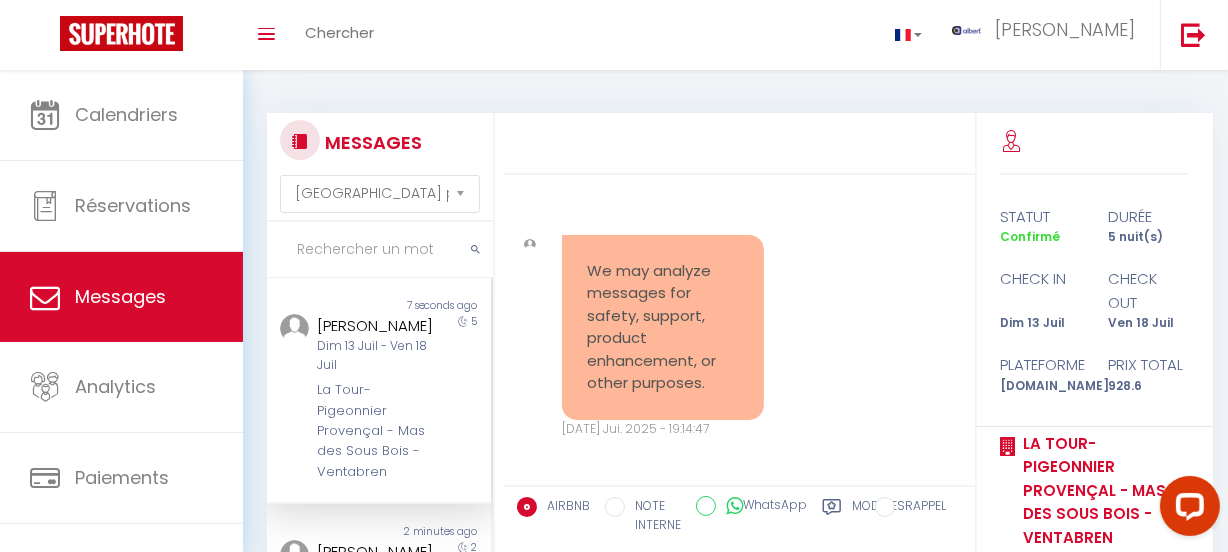scroll, scrollTop: 6340, scrollLeft: 0, axis: vertical 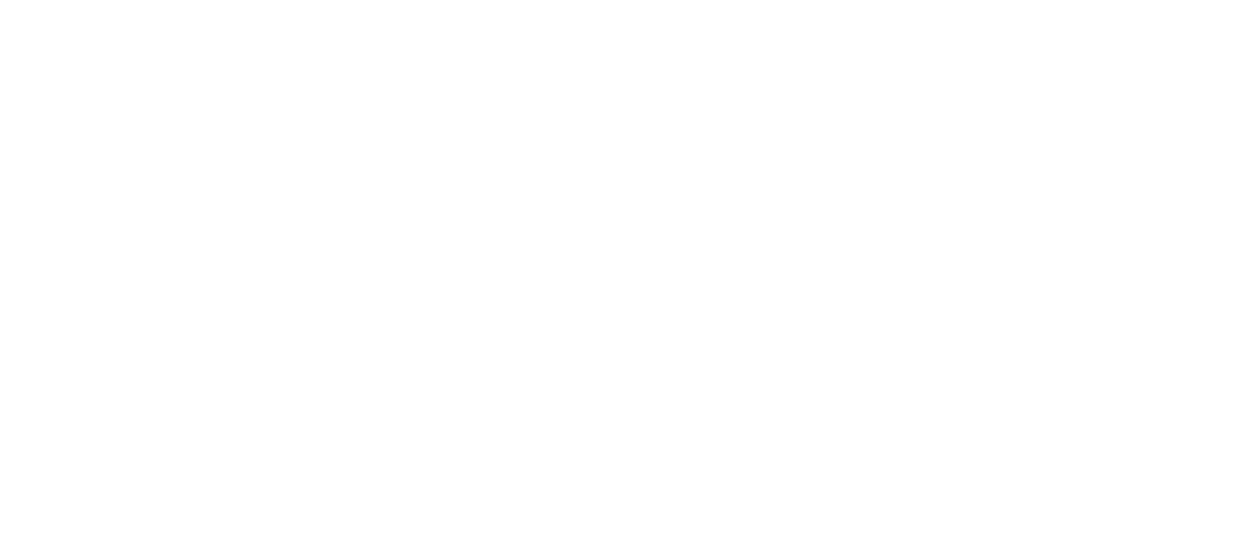 select on "message" 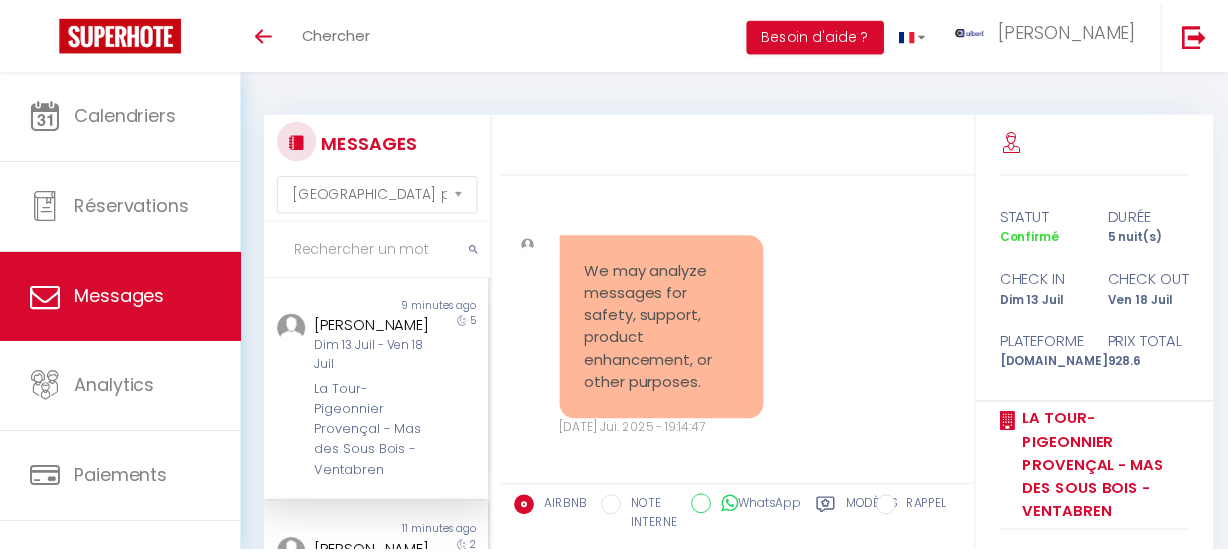 scroll, scrollTop: 0, scrollLeft: 0, axis: both 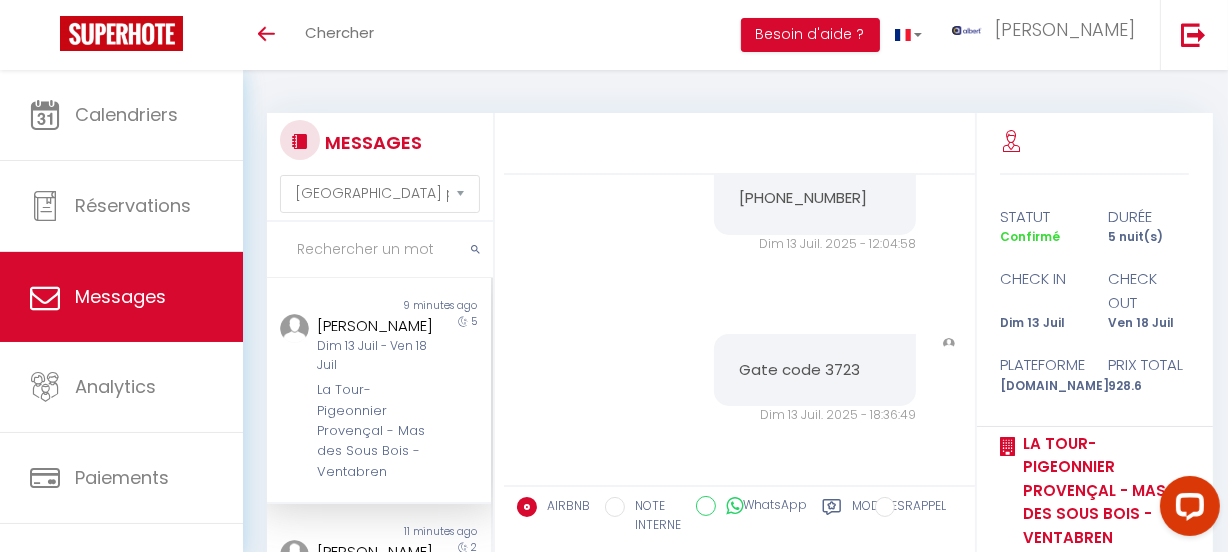 click at bounding box center (380, 250) 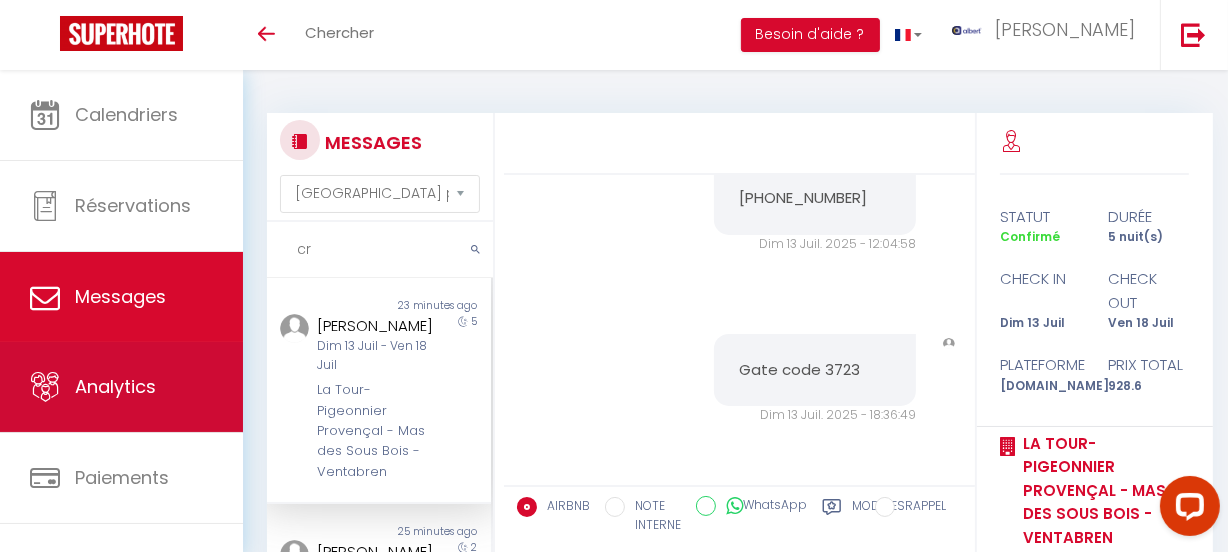 drag, startPoint x: 354, startPoint y: 251, endPoint x: 218, endPoint y: 258, distance: 136.18002 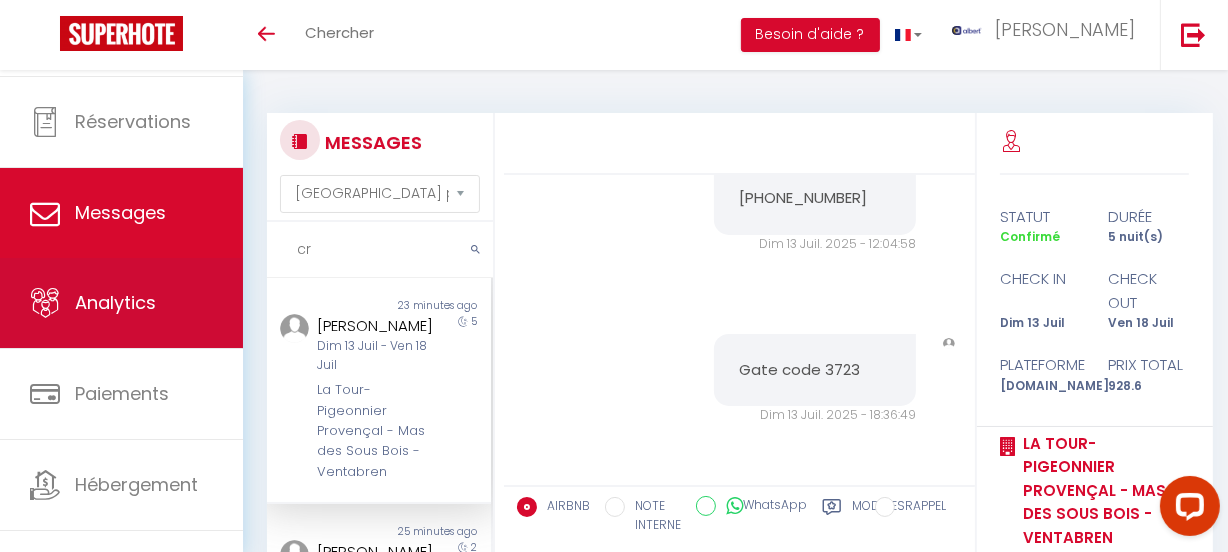 paste on "LE GENTILHOMME" 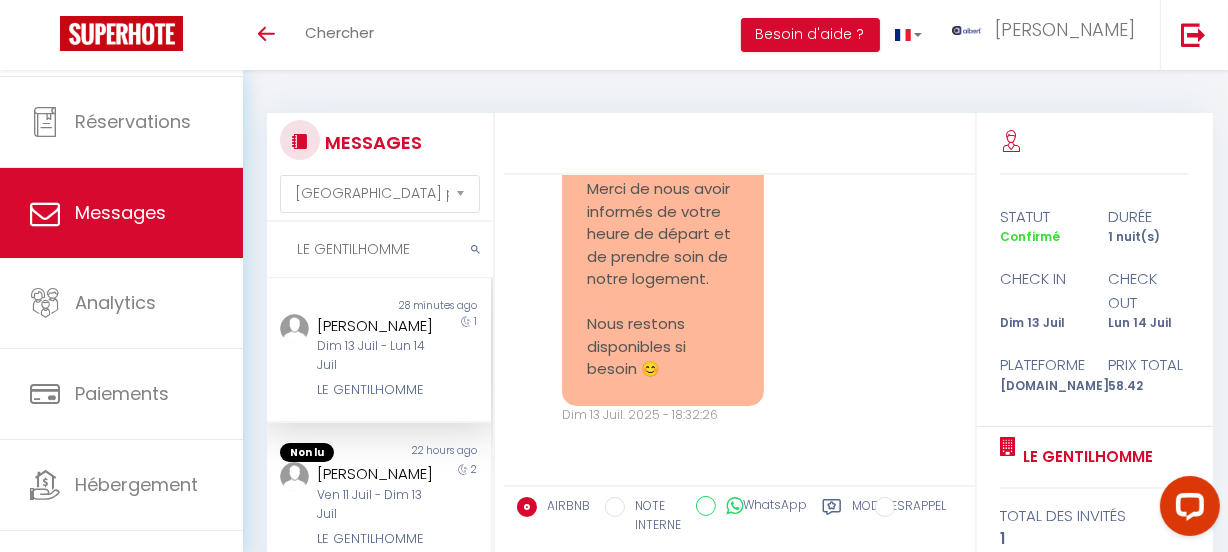 scroll, scrollTop: 13689, scrollLeft: 0, axis: vertical 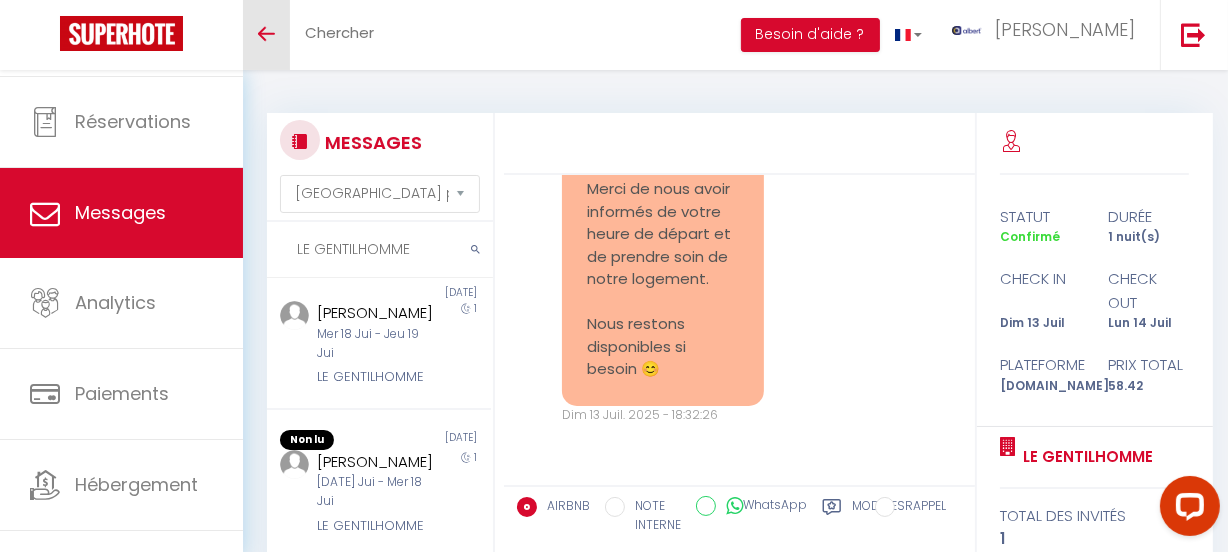type on "LE GENTILHOMME" 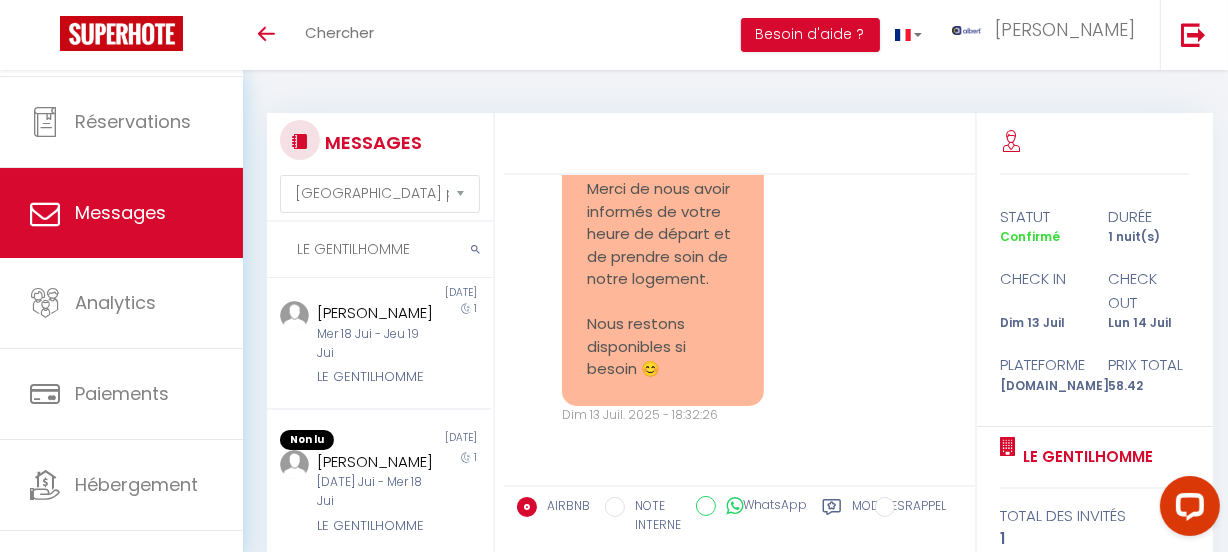 drag, startPoint x: 411, startPoint y: 245, endPoint x: 274, endPoint y: 230, distance: 137.81873 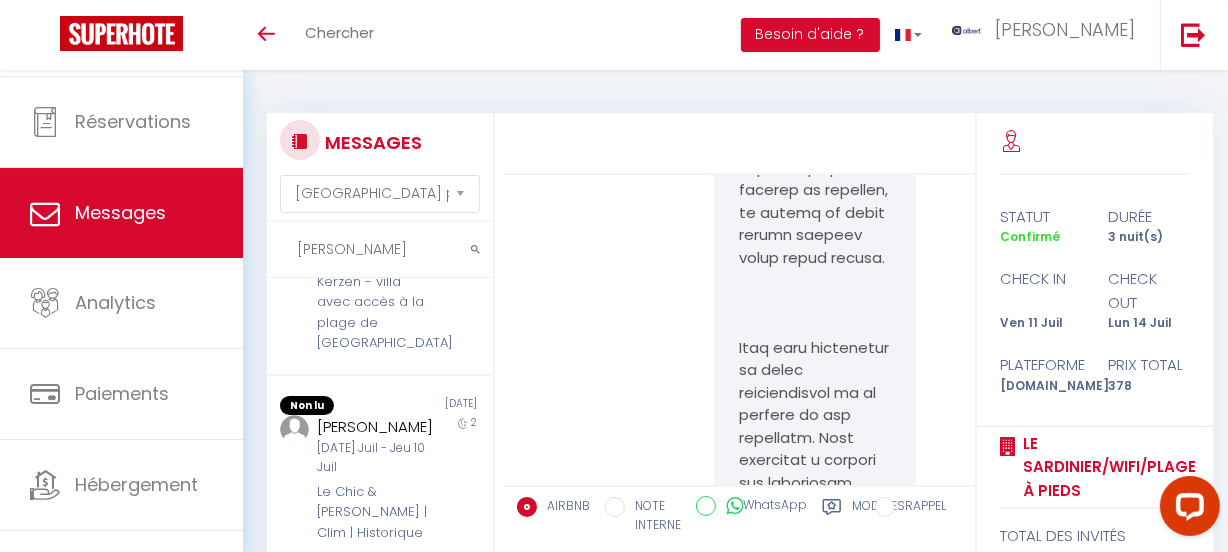 scroll, scrollTop: 1496, scrollLeft: 0, axis: vertical 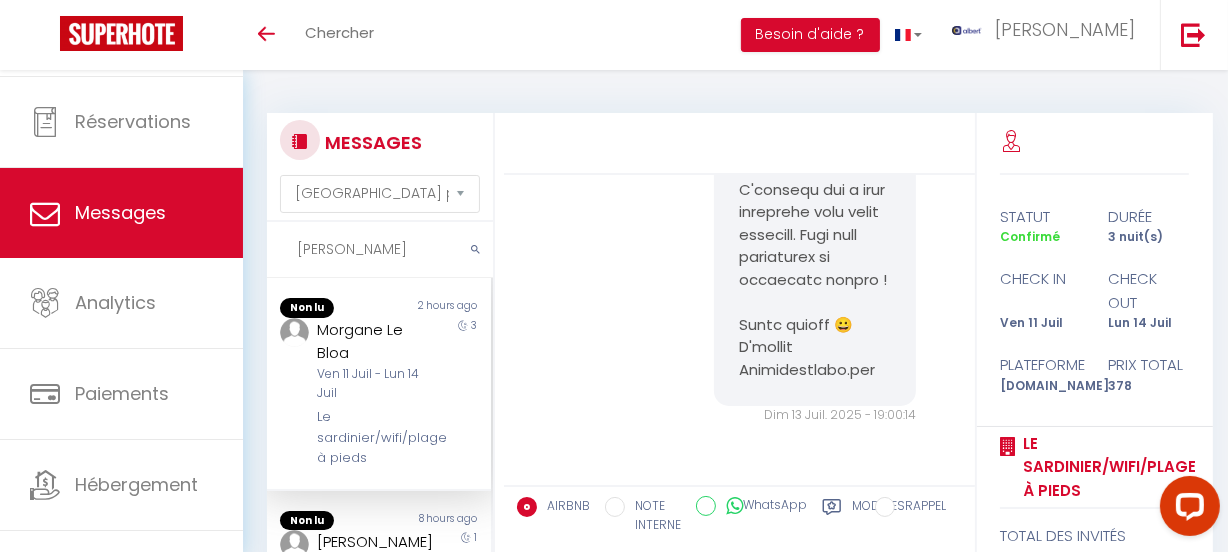 drag, startPoint x: 397, startPoint y: 252, endPoint x: 226, endPoint y: 252, distance: 171 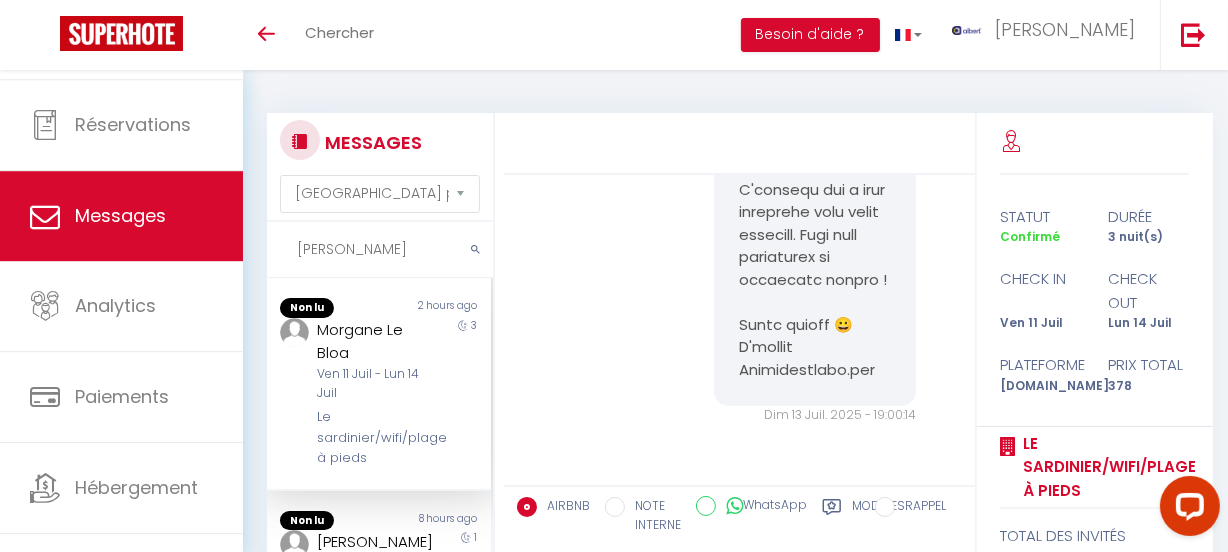 paste on "Diable Bleu" 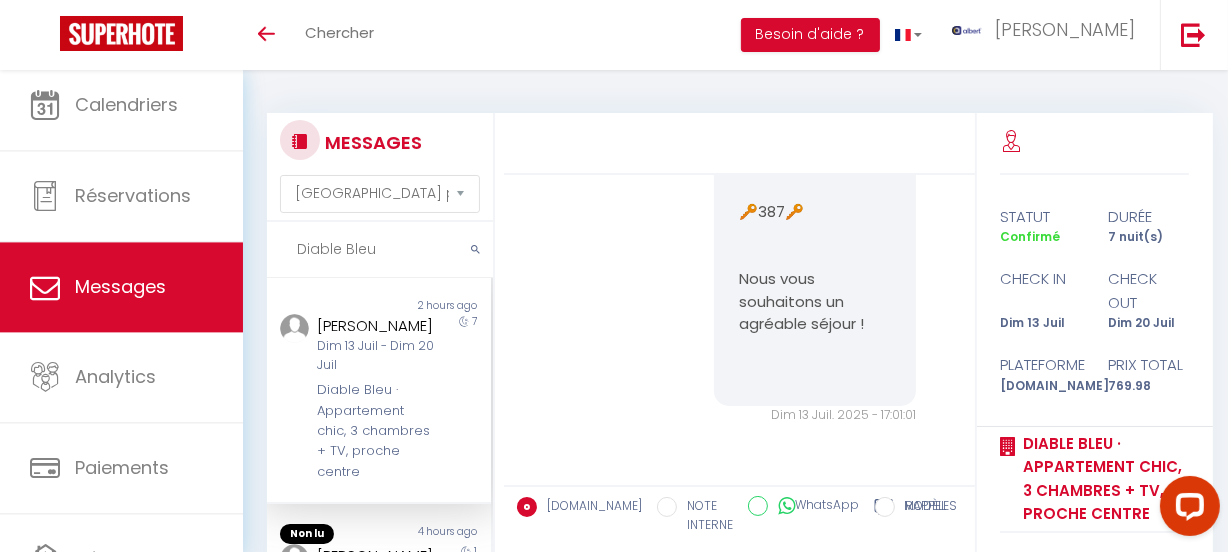 scroll, scrollTop: 7184, scrollLeft: 0, axis: vertical 